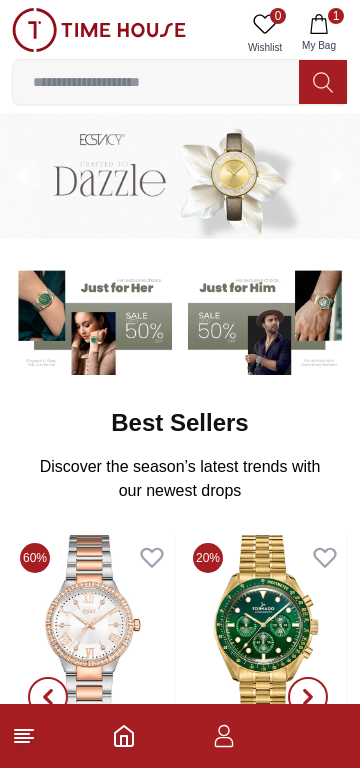 scroll, scrollTop: 0, scrollLeft: 0, axis: both 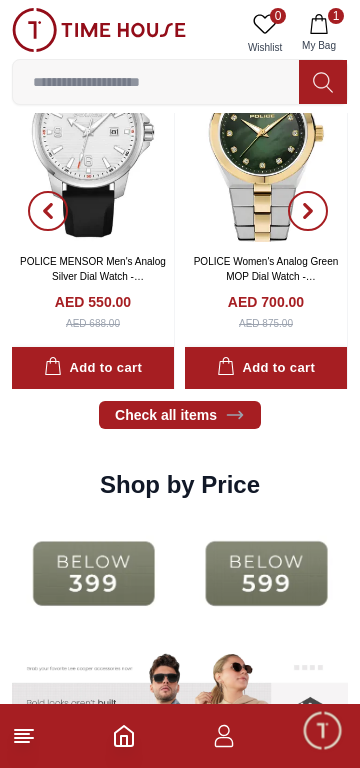 click 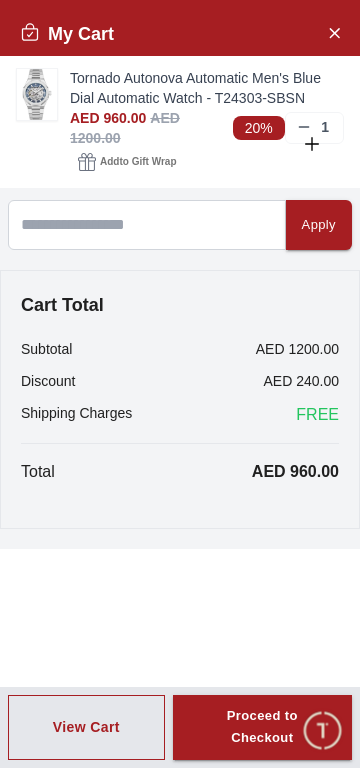 click at bounding box center (37, 94) 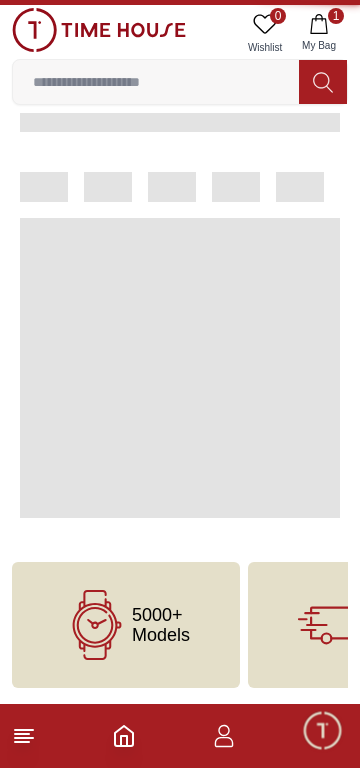 scroll, scrollTop: 0, scrollLeft: 0, axis: both 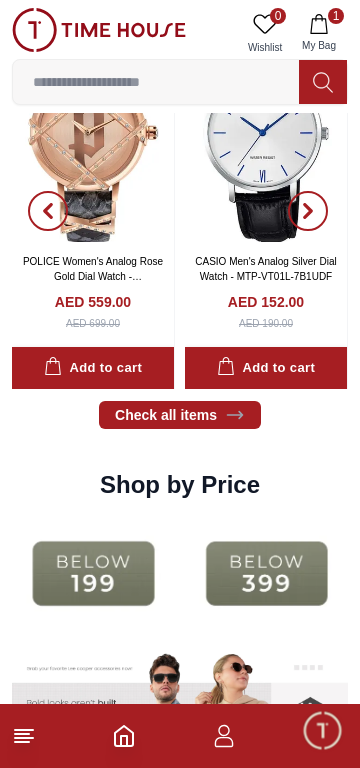 click 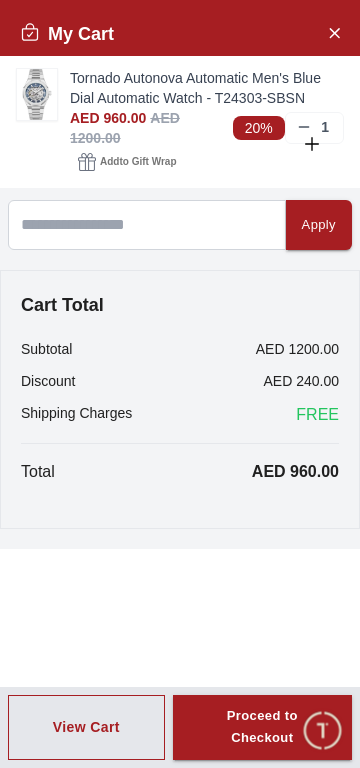 click 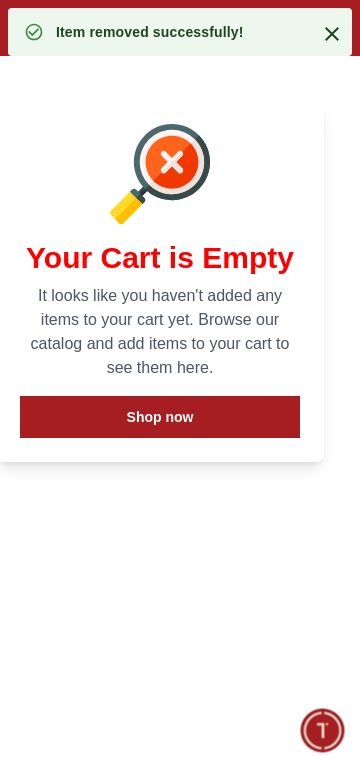 click 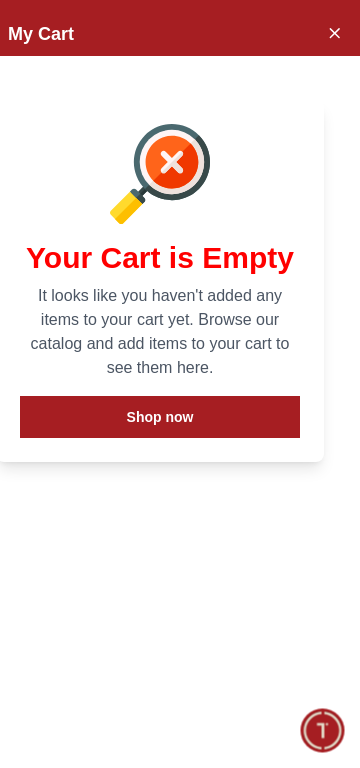 click 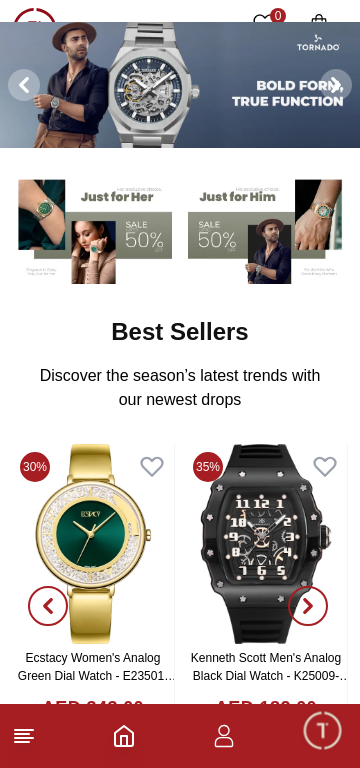 scroll, scrollTop: 0, scrollLeft: 0, axis: both 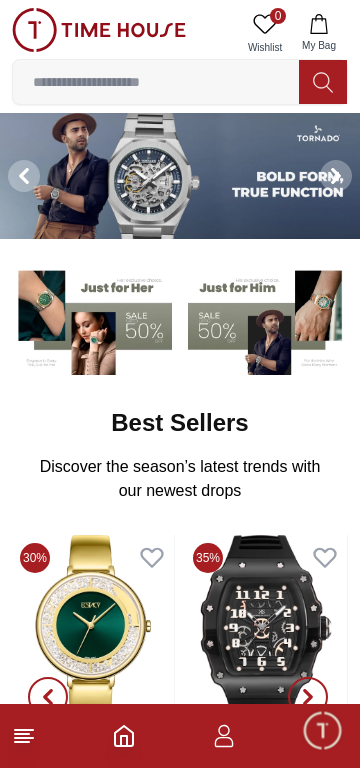 click at bounding box center [156, 82] 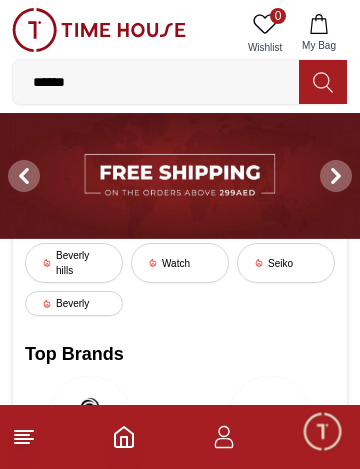 type on "******" 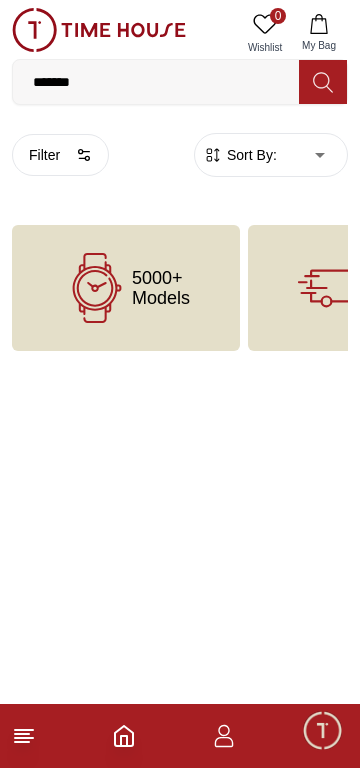 click on "******" at bounding box center (156, 82) 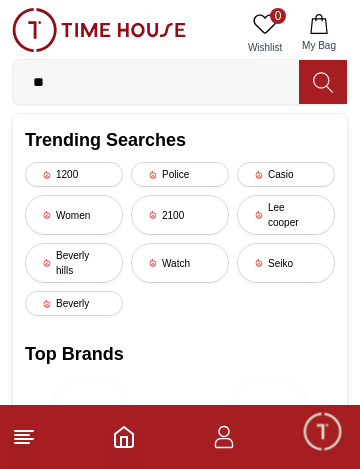 type on "*" 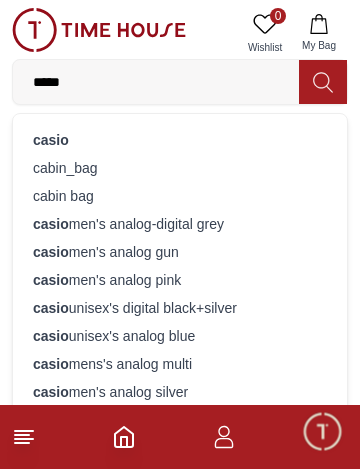 type on "*****" 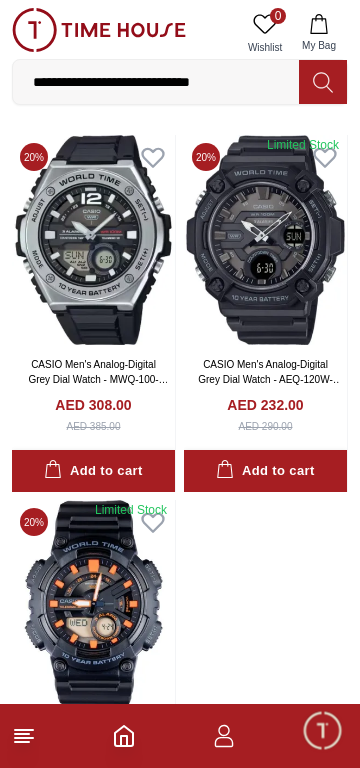 scroll, scrollTop: 0, scrollLeft: 0, axis: both 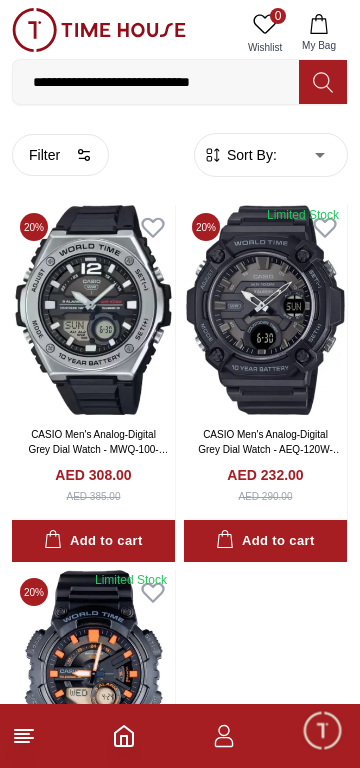 click on "**********" at bounding box center (156, 82) 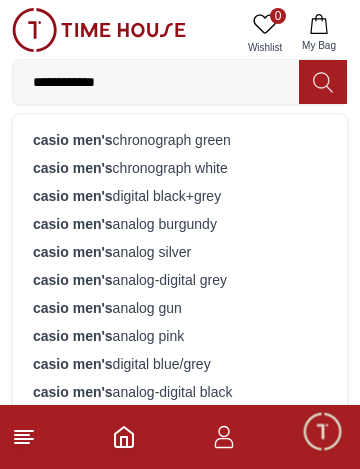 type on "**********" 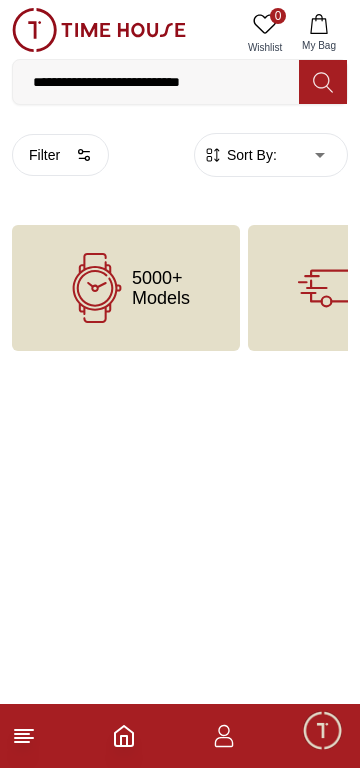 click on "**********" at bounding box center [156, 82] 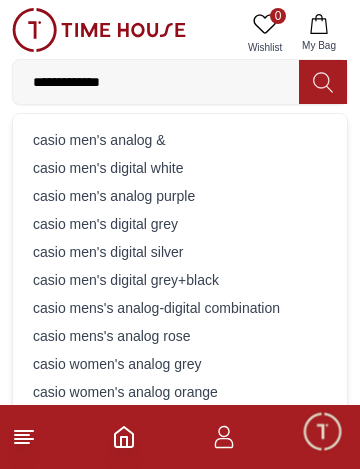 type on "**********" 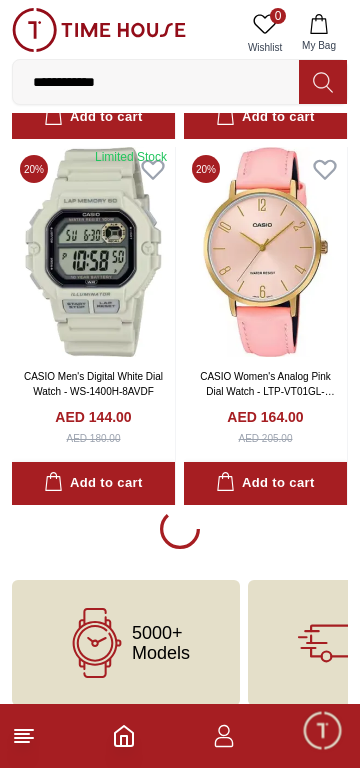scroll, scrollTop: 3366, scrollLeft: 0, axis: vertical 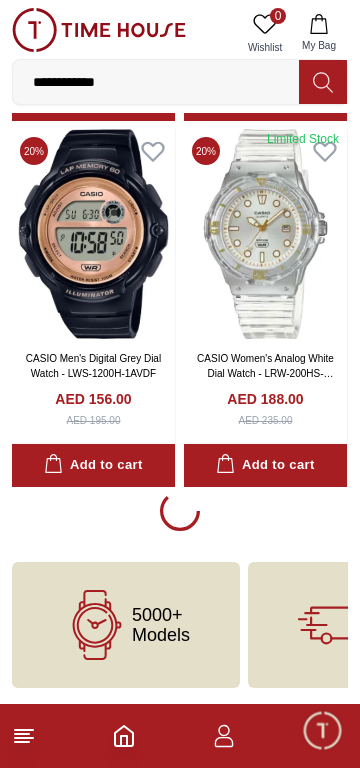 click on "**********" at bounding box center (156, 82) 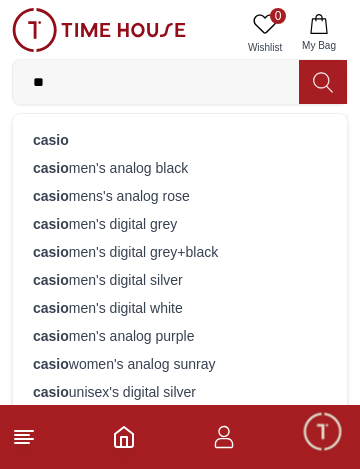 type on "*" 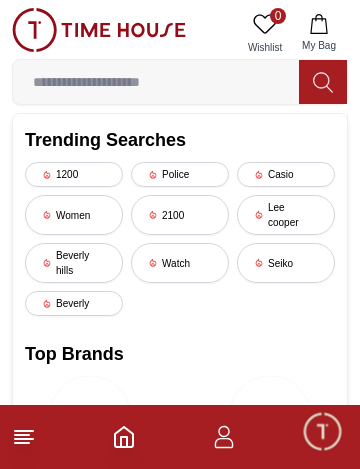 type 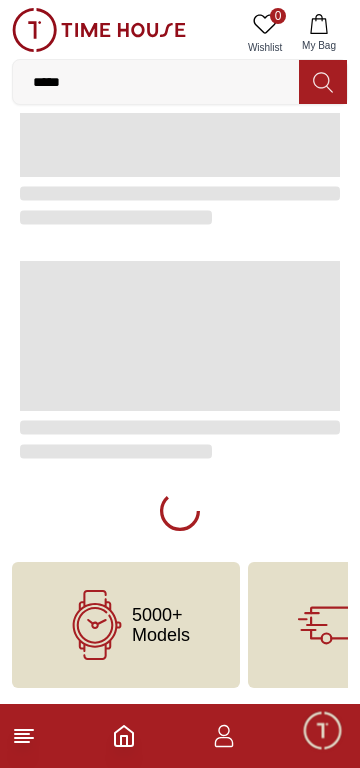 scroll, scrollTop: 0, scrollLeft: 0, axis: both 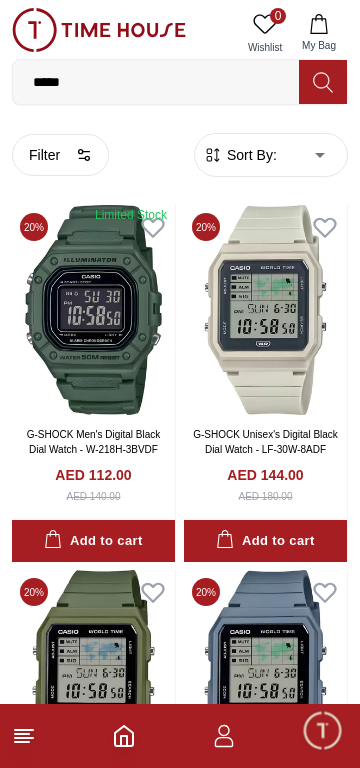 click on "*****" at bounding box center (156, 82) 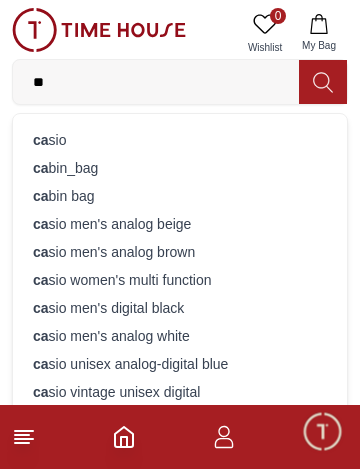 type on "*" 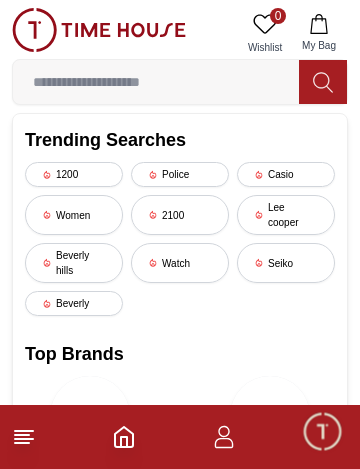 type 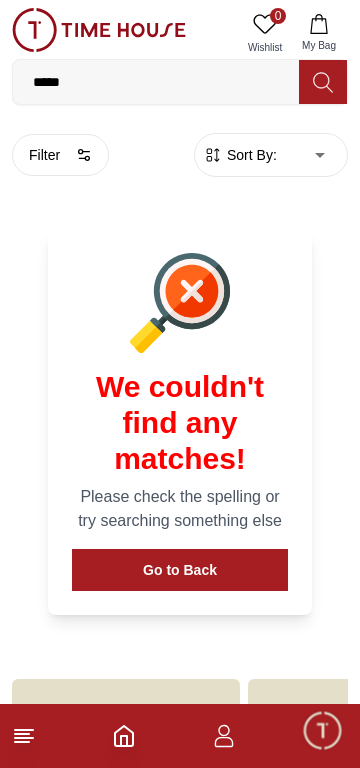 click on "*****" at bounding box center (156, 82) 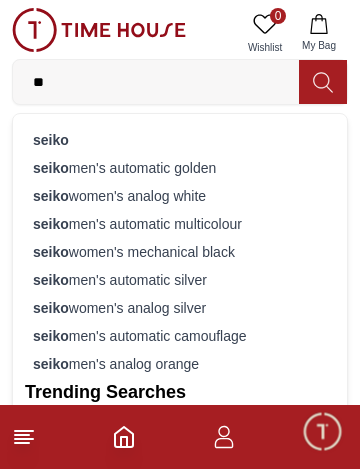 type on "*" 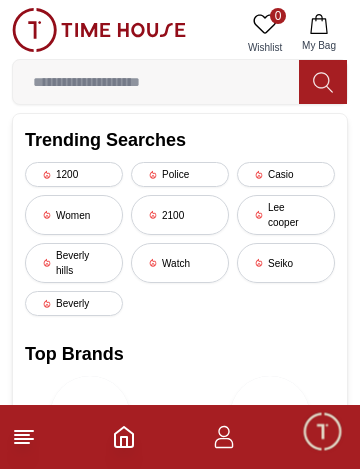 type 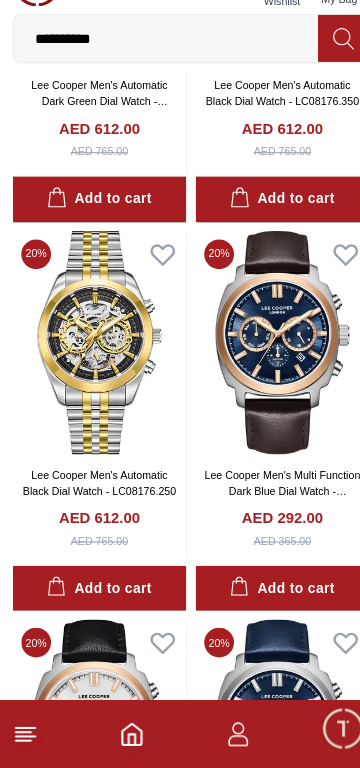 scroll, scrollTop: 2137, scrollLeft: 0, axis: vertical 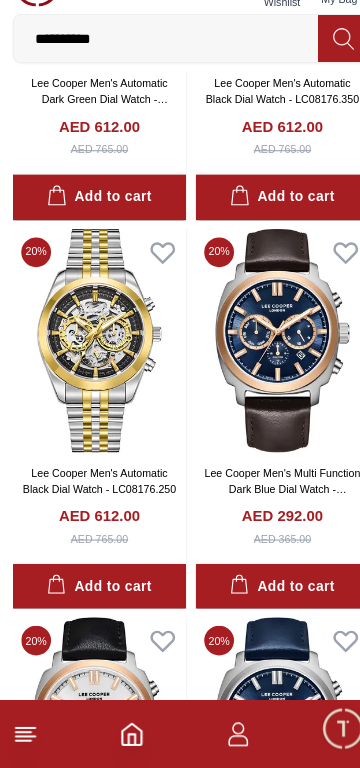 click at bounding box center (265, 366) 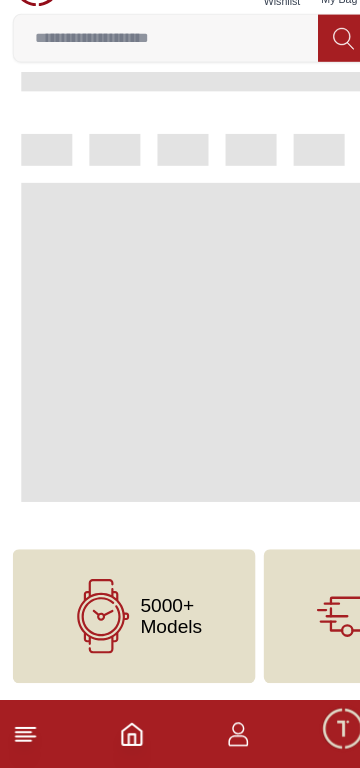 scroll, scrollTop: 0, scrollLeft: 0, axis: both 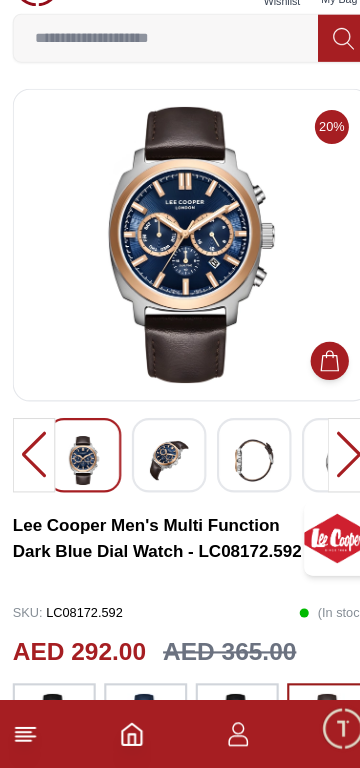 click at bounding box center (159, 479) 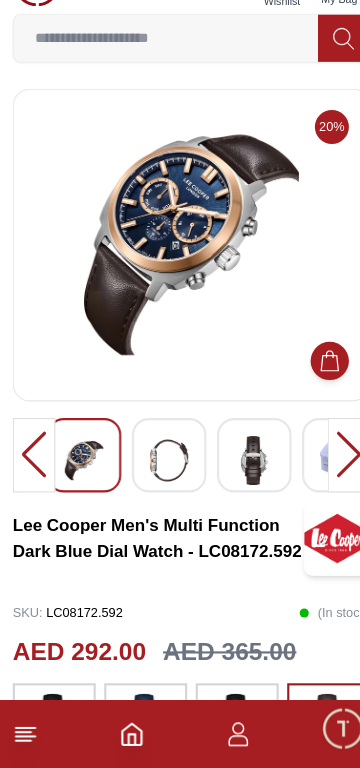 click at bounding box center (159, 479) 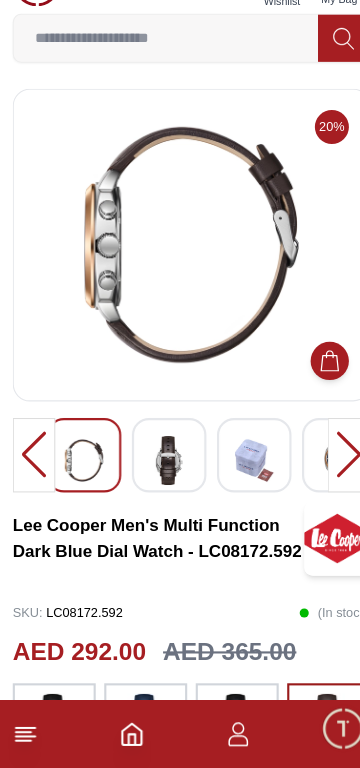 click at bounding box center [79, 479] 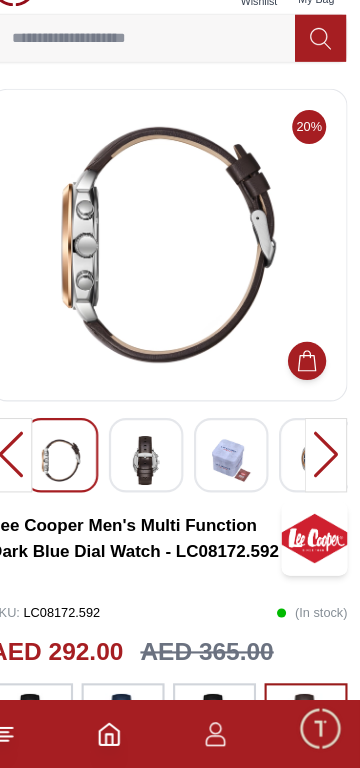 scroll, scrollTop: 0, scrollLeft: 0, axis: both 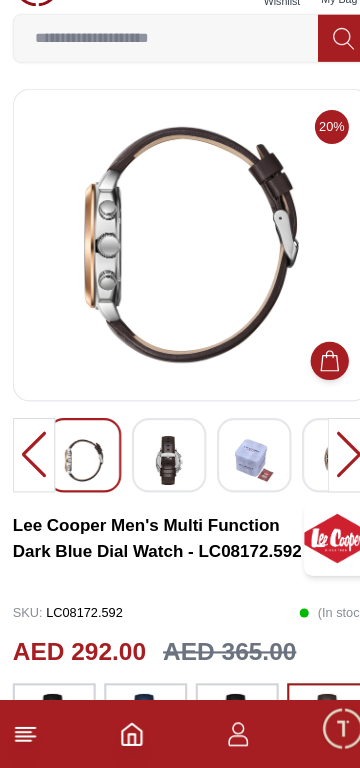 click at bounding box center [32, 474] 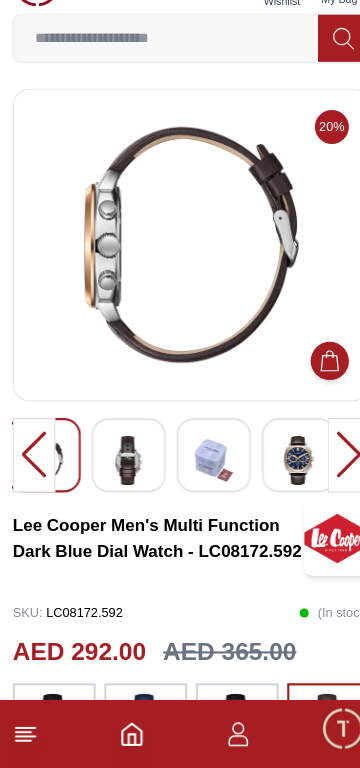 click at bounding box center (281, 479) 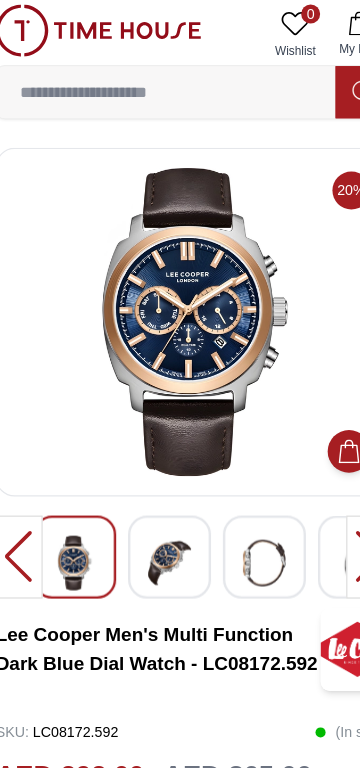 click at bounding box center (159, 479) 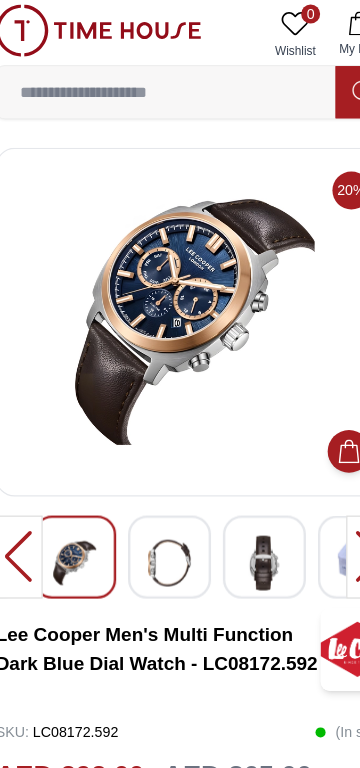 click at bounding box center (239, 479) 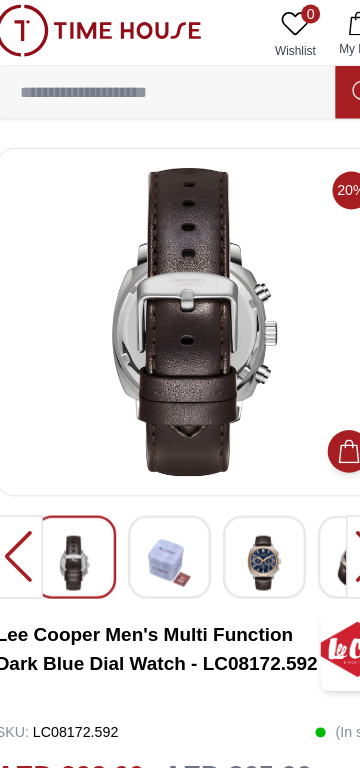 click at bounding box center (239, 479) 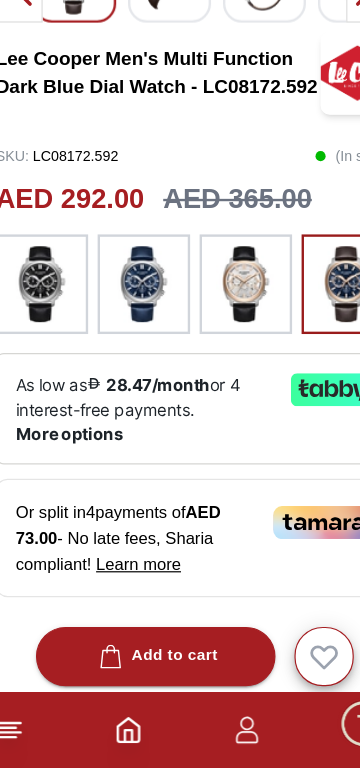 scroll, scrollTop: 375, scrollLeft: 0, axis: vertical 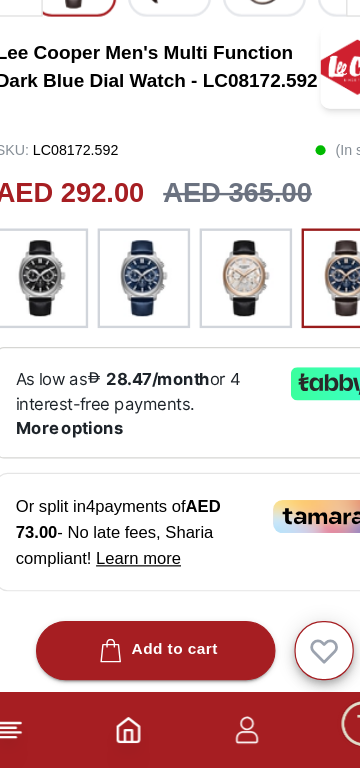 click at bounding box center (223, 355) 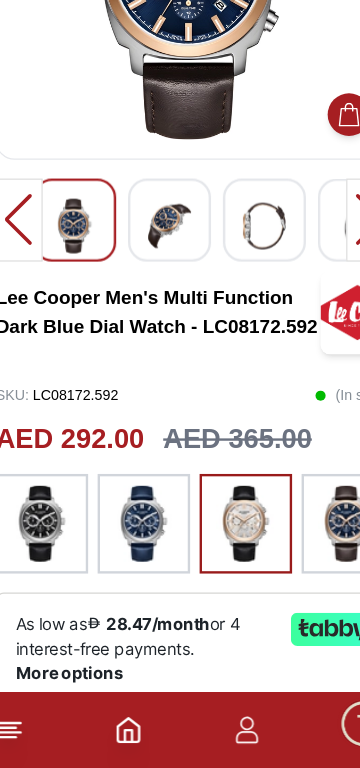 scroll, scrollTop: 169, scrollLeft: 0, axis: vertical 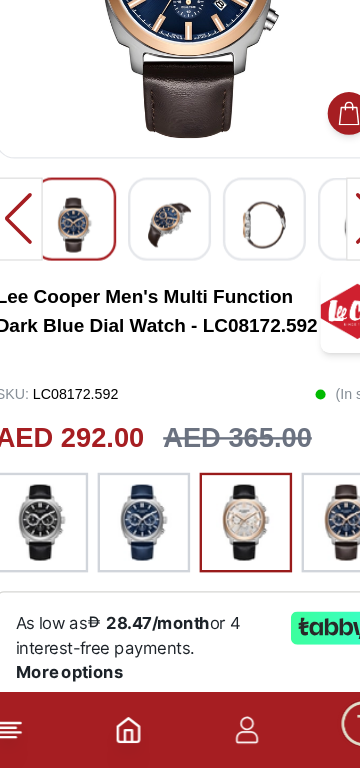 click at bounding box center (223, 561) 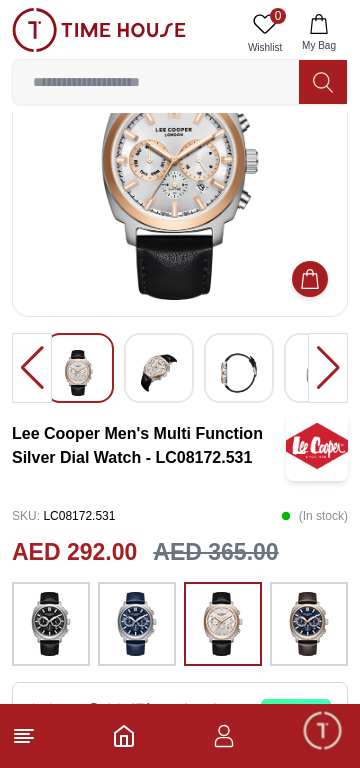 scroll, scrollTop: 150, scrollLeft: 0, axis: vertical 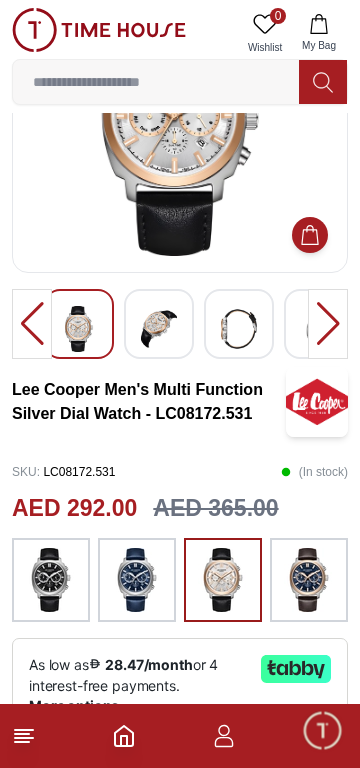 click at bounding box center [309, 580] 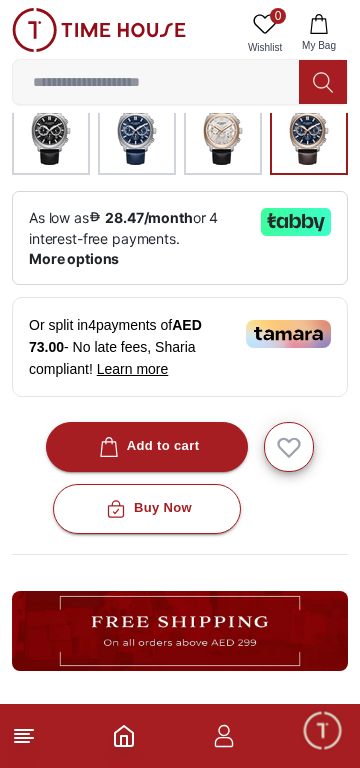 scroll, scrollTop: 599, scrollLeft: 0, axis: vertical 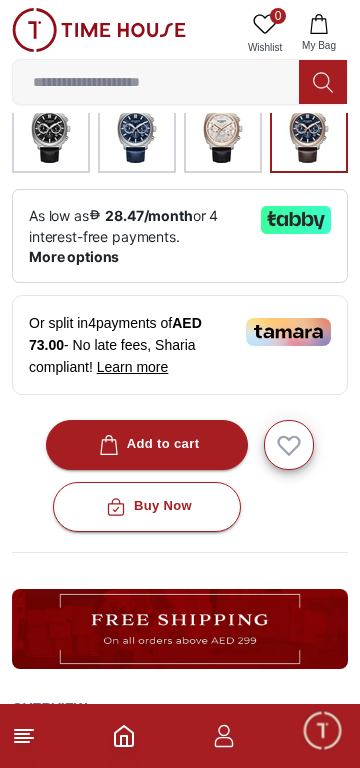 click on "Add to cart" at bounding box center (147, 444) 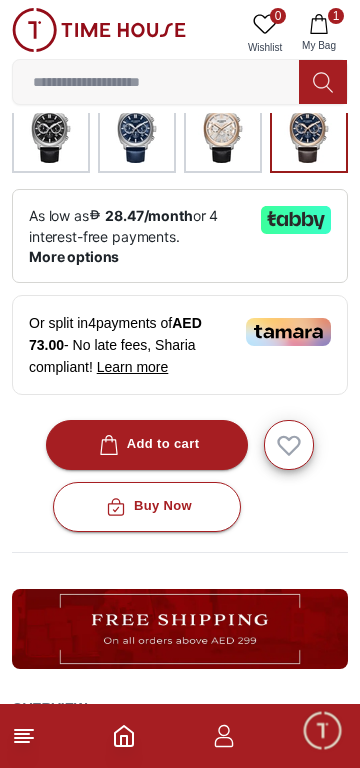 click 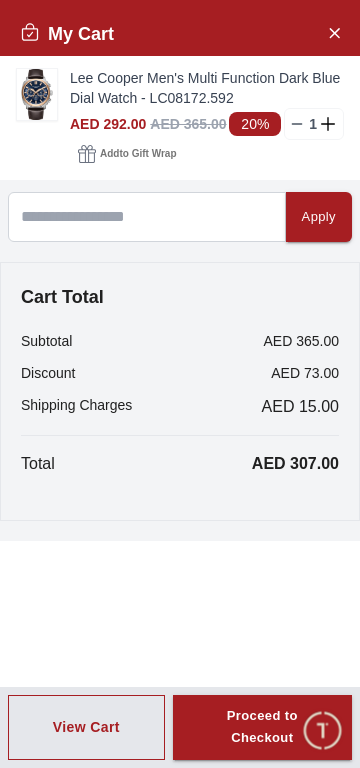 click at bounding box center [37, 94] 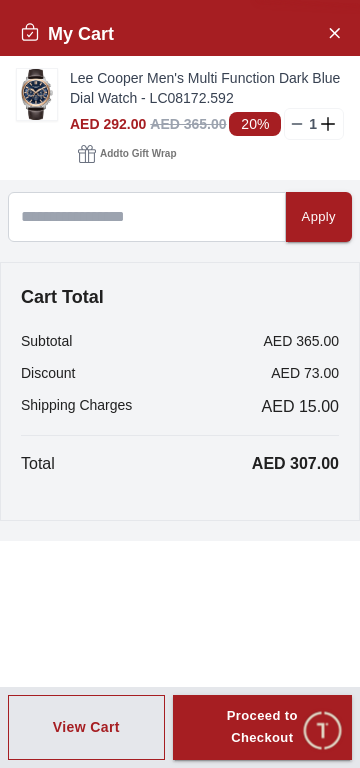 scroll, scrollTop: 0, scrollLeft: 0, axis: both 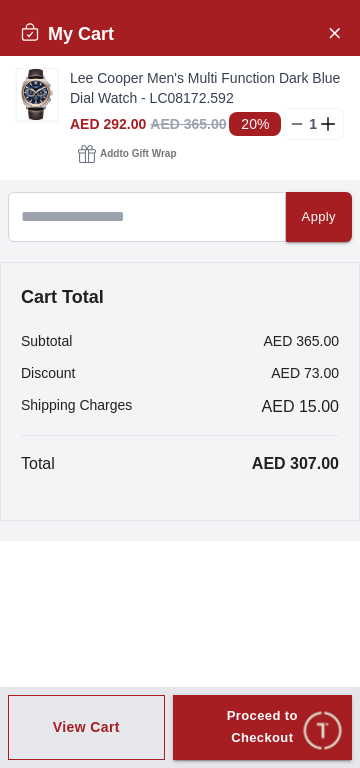click on "Proceed to Checkout" at bounding box center (262, 728) 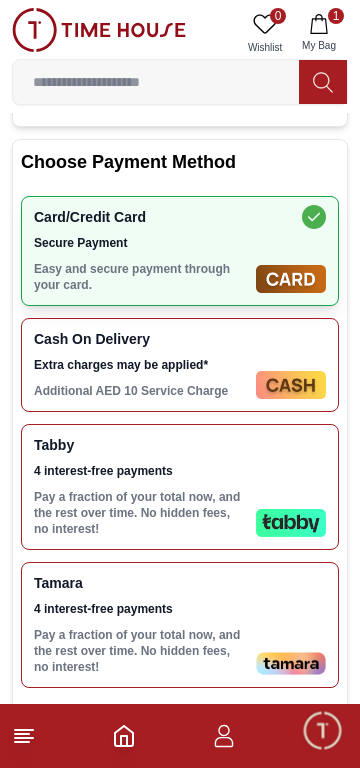 scroll, scrollTop: 562, scrollLeft: 0, axis: vertical 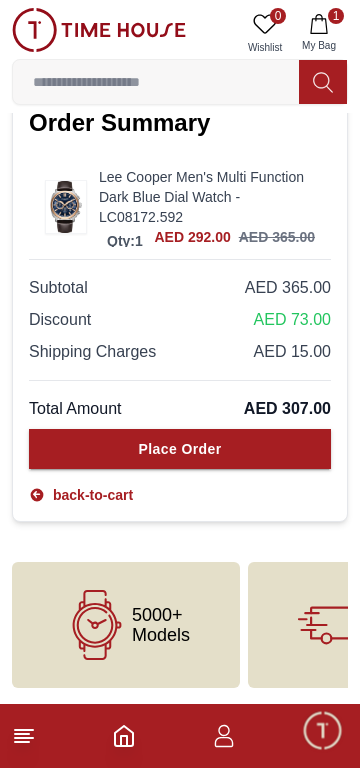 click at bounding box center [66, 206] 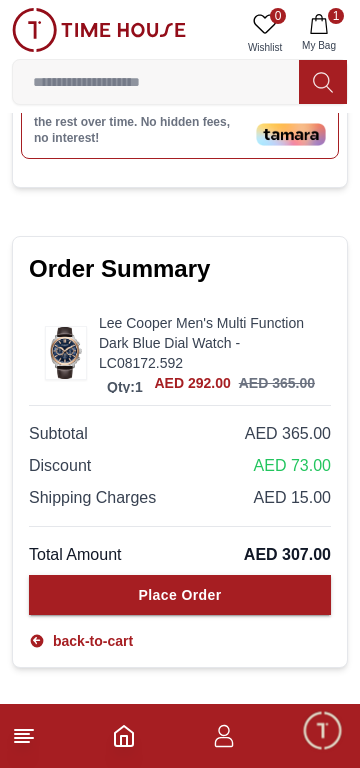 scroll, scrollTop: 1099, scrollLeft: 0, axis: vertical 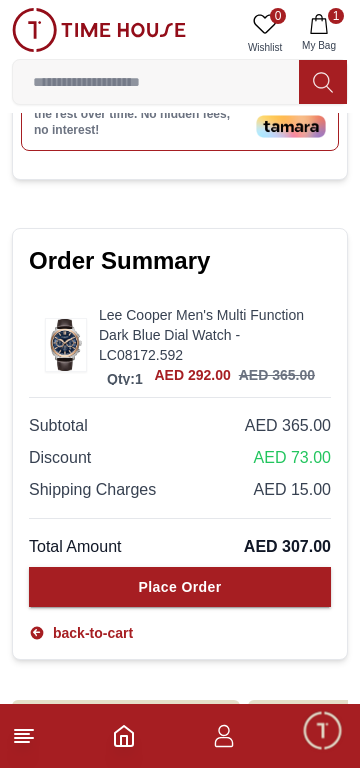 click at bounding box center [66, 344] 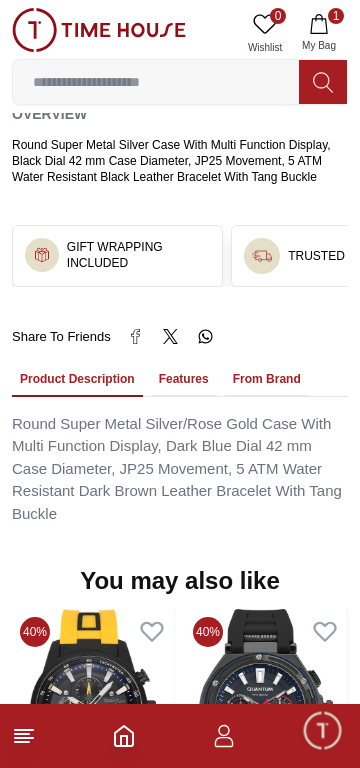 scroll, scrollTop: 0, scrollLeft: 0, axis: both 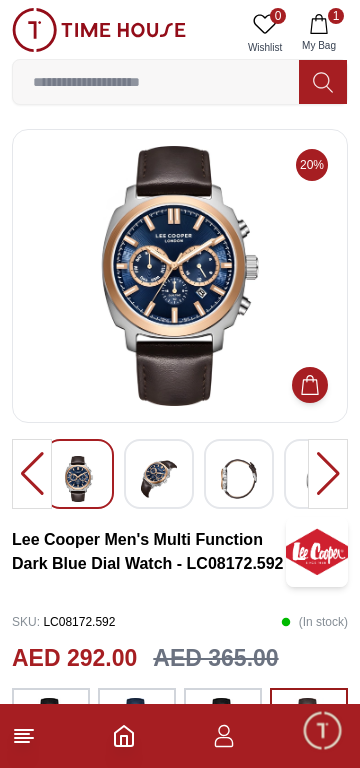 click at bounding box center (239, 479) 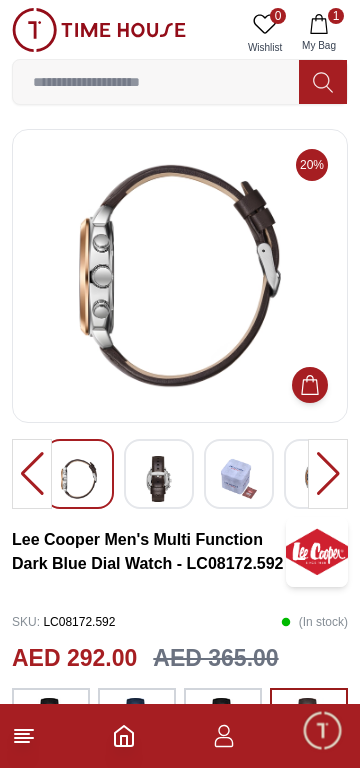 click at bounding box center [239, 479] 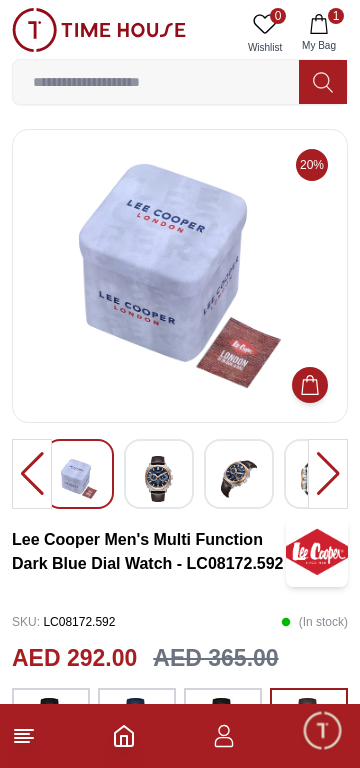 click at bounding box center (159, 479) 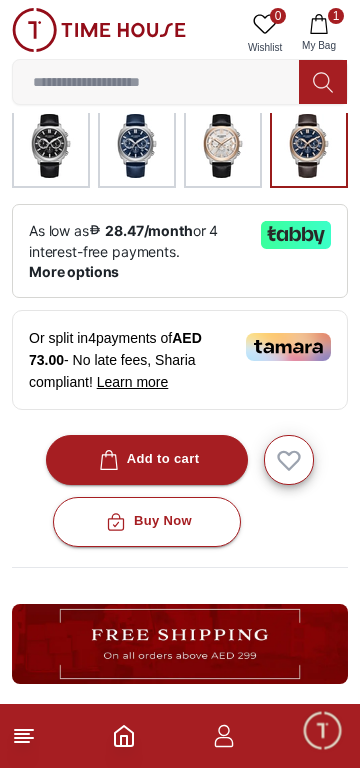 scroll, scrollTop: 586, scrollLeft: 0, axis: vertical 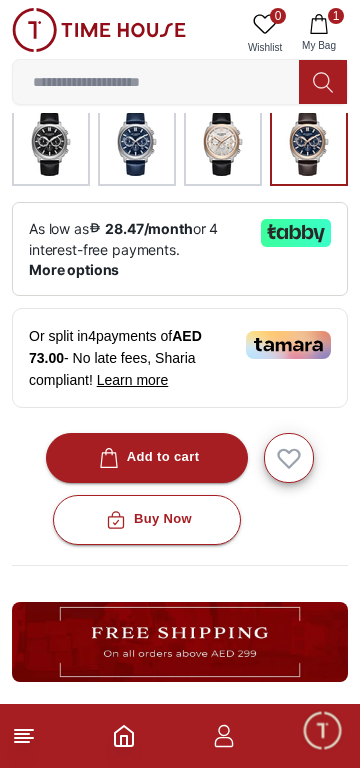 click on "1 My Bag" at bounding box center [319, 33] 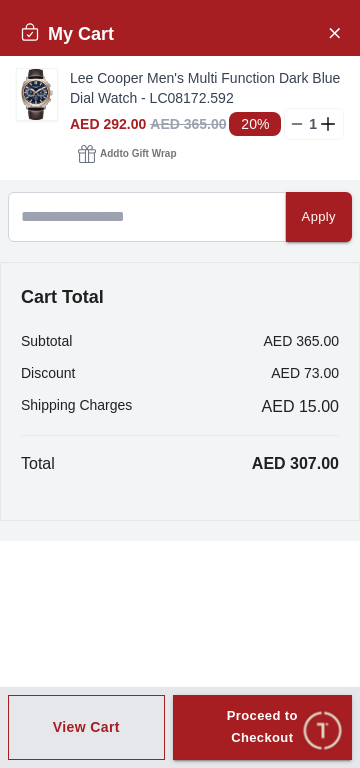 click on "Proceed to Checkout" at bounding box center [262, 728] 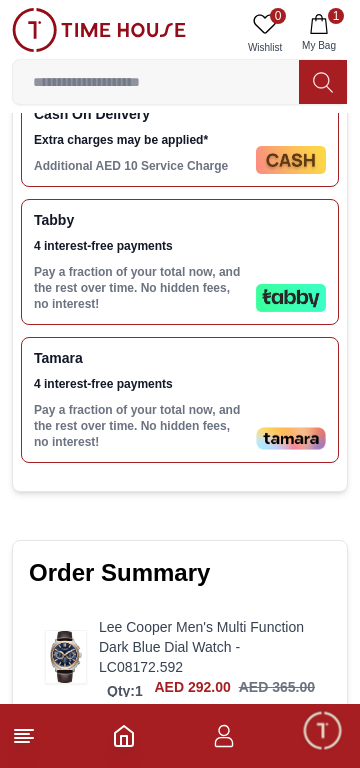 scroll, scrollTop: 790, scrollLeft: 0, axis: vertical 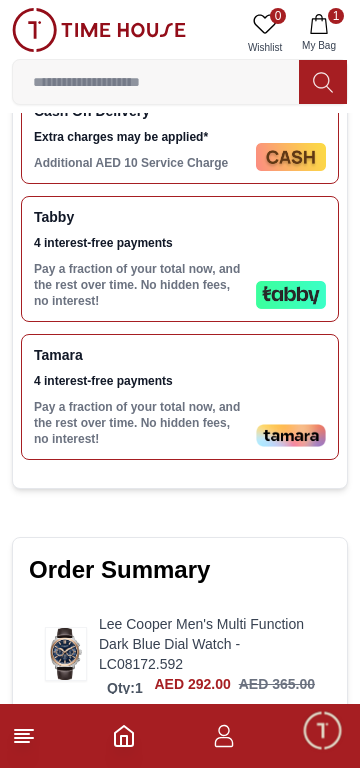 click on "Tabby 4 interest-free payments Pay a fraction of your total now, and the rest over time. No hidden fees, no interest!" at bounding box center (180, 259) 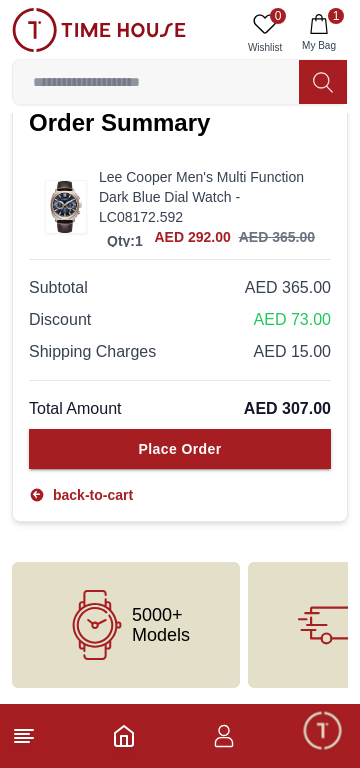 scroll, scrollTop: 1436, scrollLeft: 0, axis: vertical 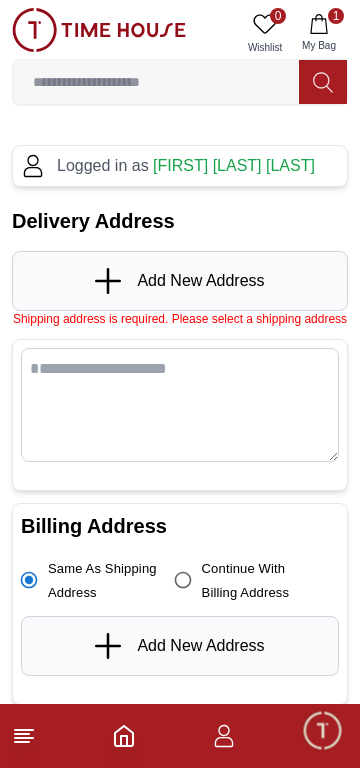 click on "Add New Address" at bounding box center [179, 281] 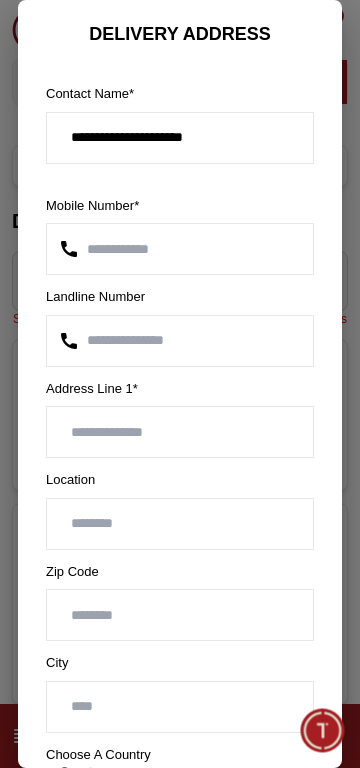 click at bounding box center (180, 432) 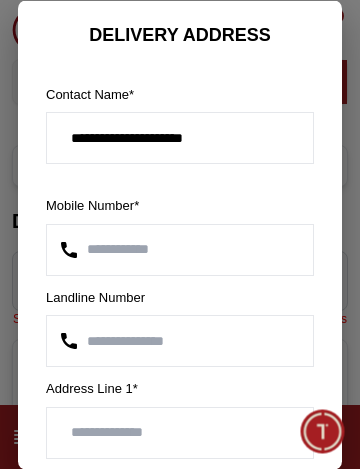 type on "*****" 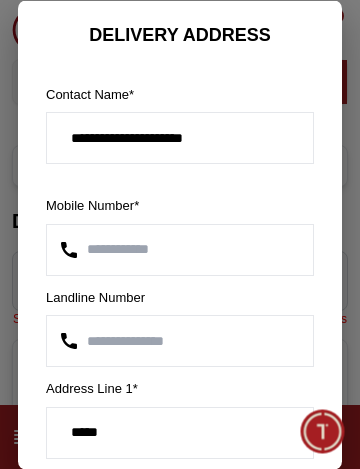 type on "*****" 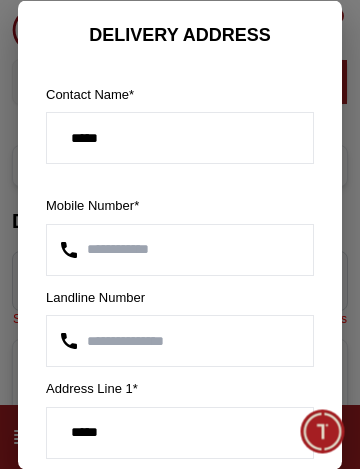 type on "*****" 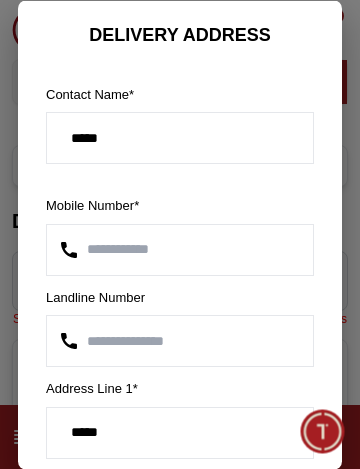 type on "*****" 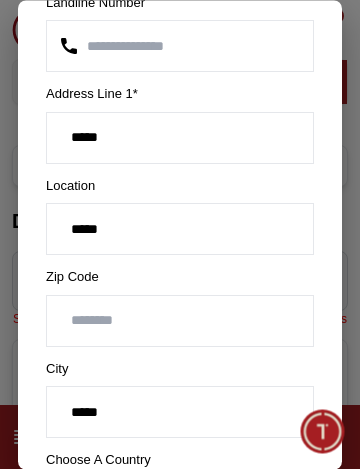 scroll, scrollTop: 296, scrollLeft: 0, axis: vertical 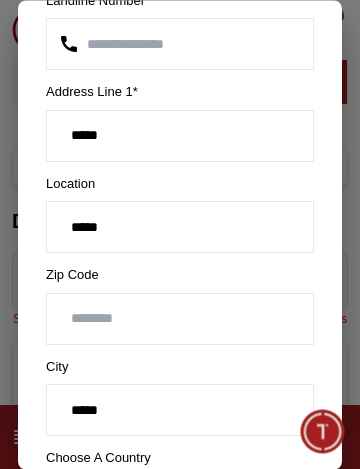 click on "*****" at bounding box center (180, 136) 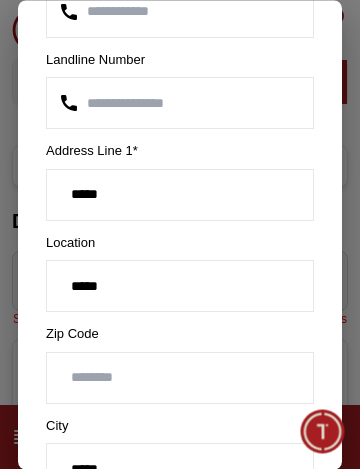 scroll, scrollTop: 235, scrollLeft: 0, axis: vertical 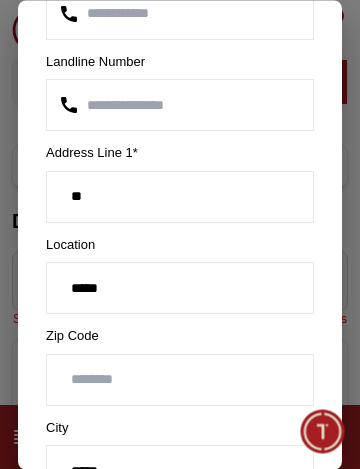 type on "*" 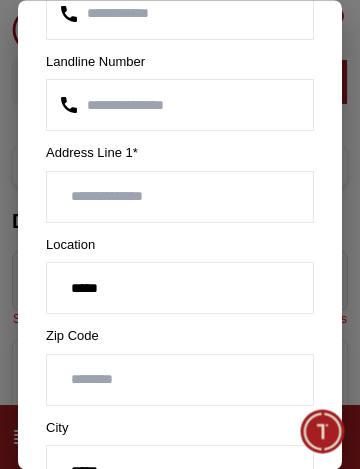 type 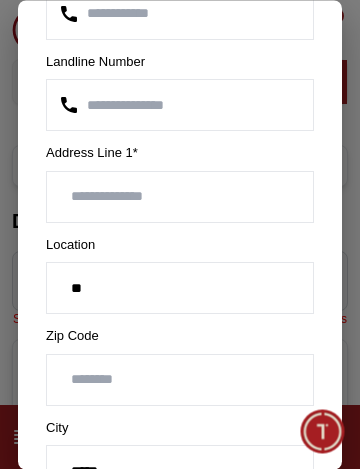 type on "*" 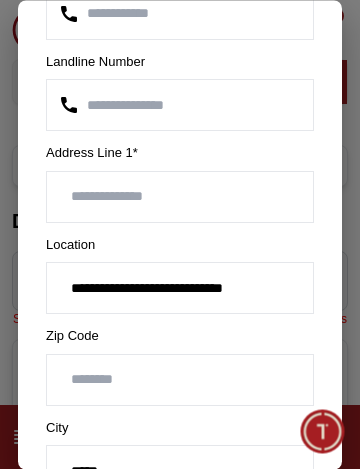 scroll, scrollTop: 0, scrollLeft: 16, axis: horizontal 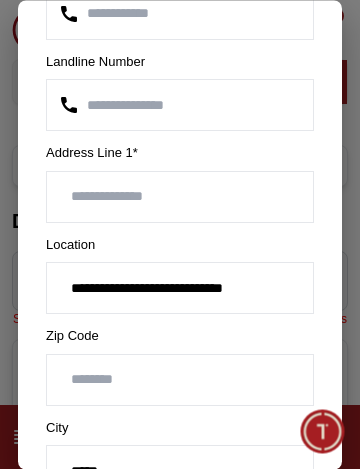 type on "**********" 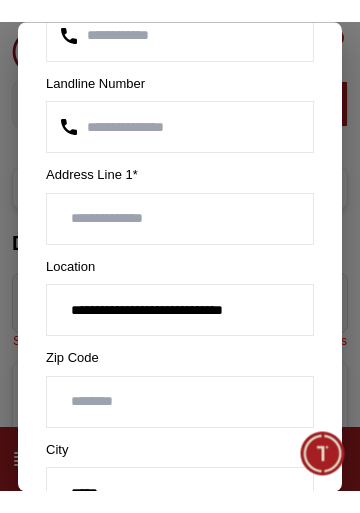 scroll, scrollTop: 0, scrollLeft: 0, axis: both 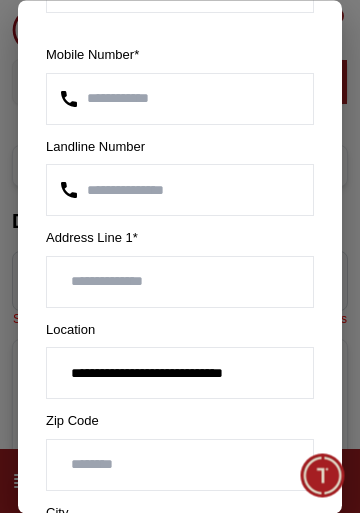 type on "******" 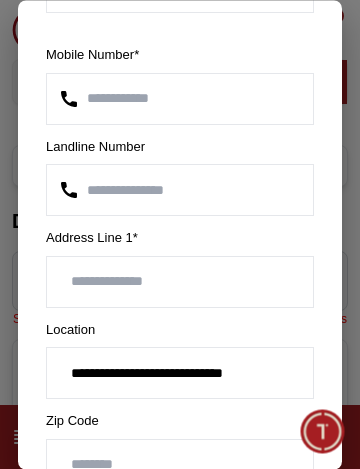 click on "**********" at bounding box center [180, 374] 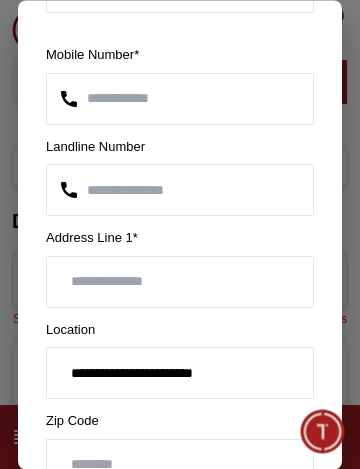 type on "**********" 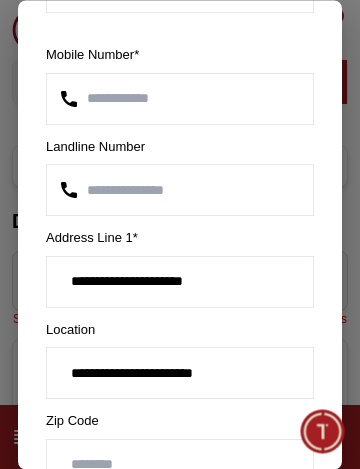 type on "**********" 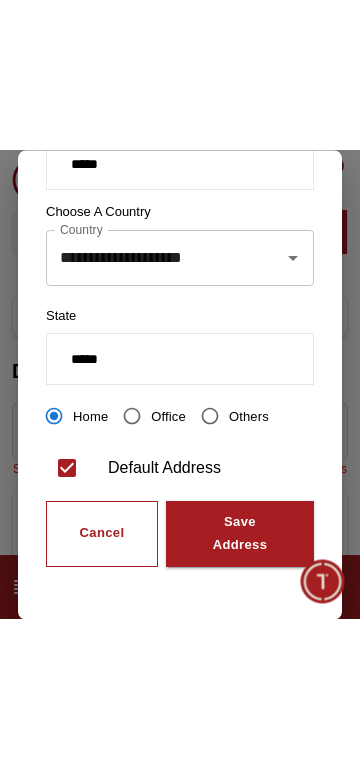 scroll, scrollTop: 733, scrollLeft: 0, axis: vertical 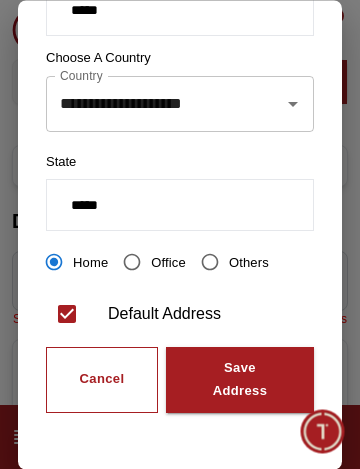 type on "**********" 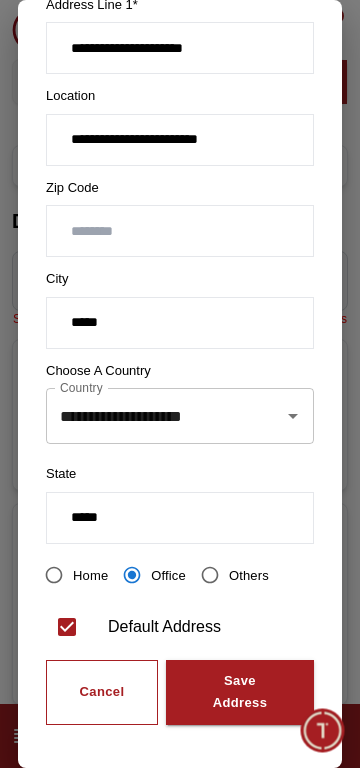 scroll, scrollTop: 433, scrollLeft: 0, axis: vertical 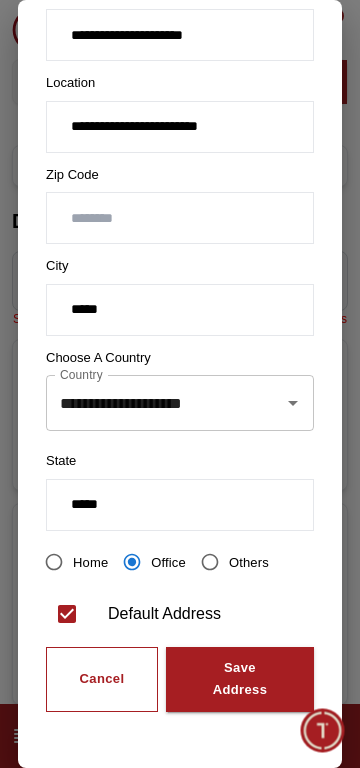 click on "Save Address" at bounding box center (240, 680) 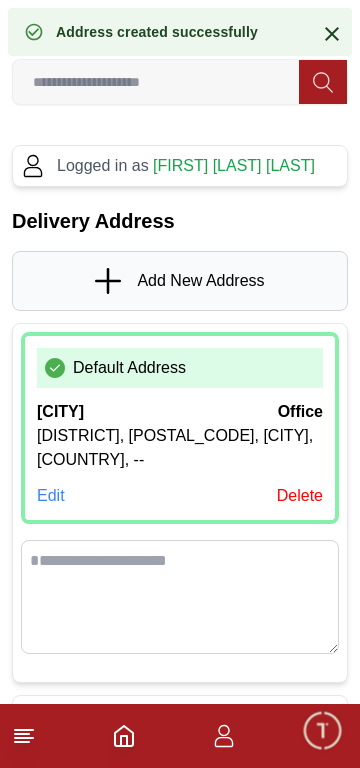 scroll, scrollTop: 0, scrollLeft: 0, axis: both 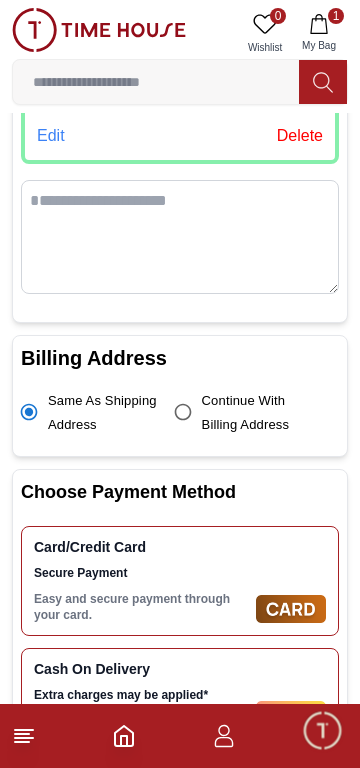 click at bounding box center (180, 237) 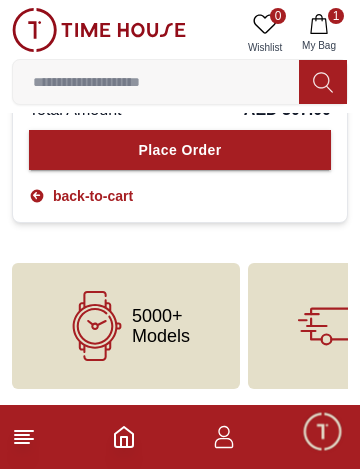 scroll, scrollTop: 1879, scrollLeft: 0, axis: vertical 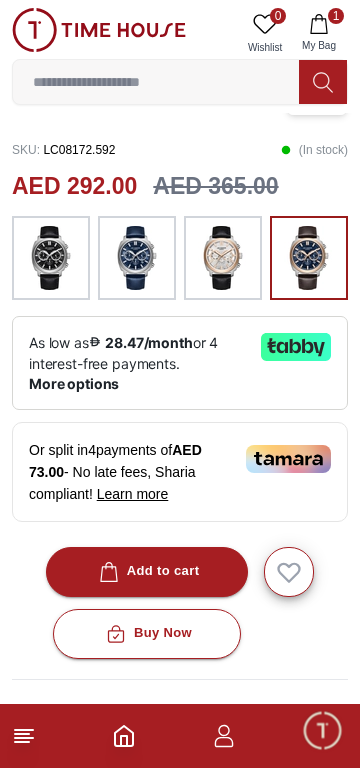 click at bounding box center [309, 258] 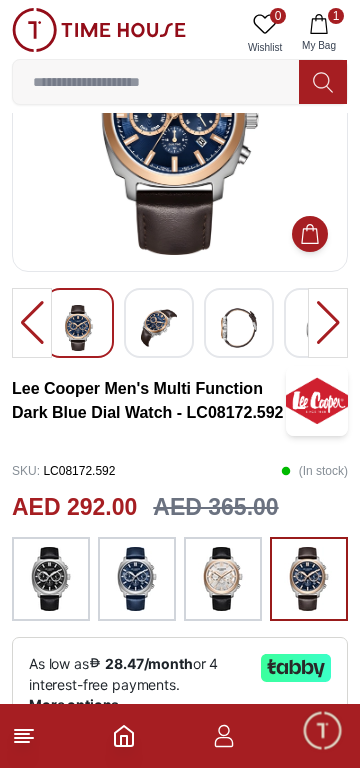 scroll, scrollTop: 146, scrollLeft: 0, axis: vertical 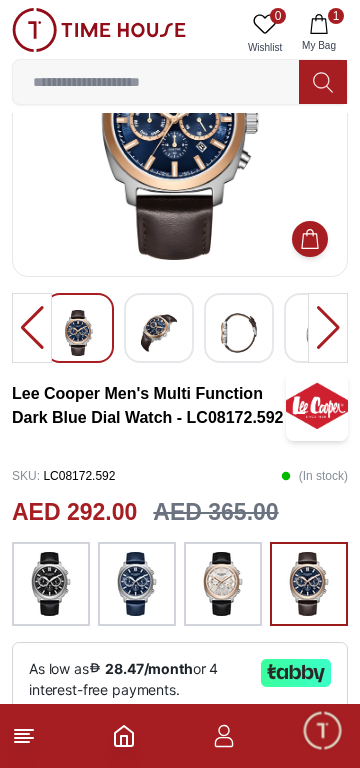 click at bounding box center (223, 584) 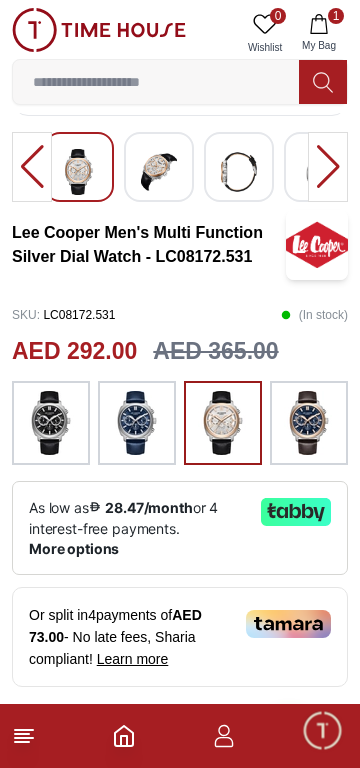 scroll, scrollTop: 313, scrollLeft: 0, axis: vertical 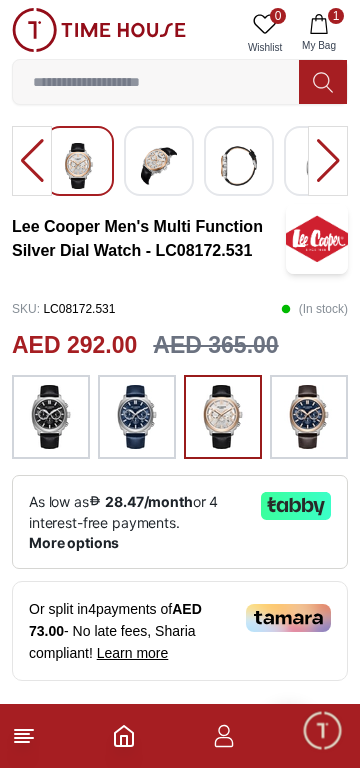 click at bounding box center (137, 417) 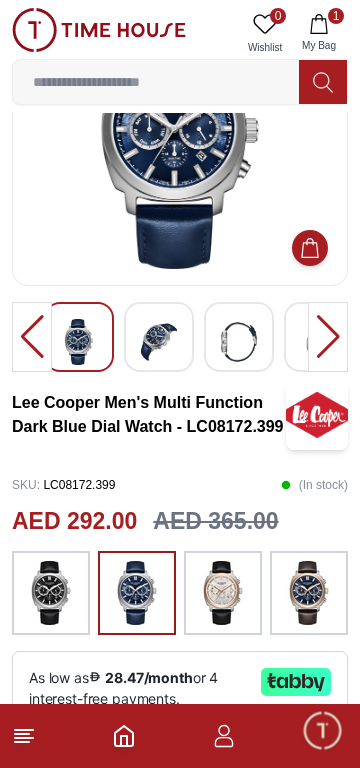 scroll, scrollTop: 0, scrollLeft: 0, axis: both 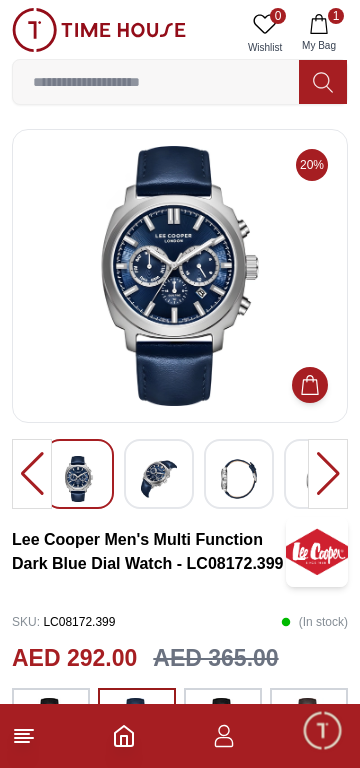 click at bounding box center (239, 479) 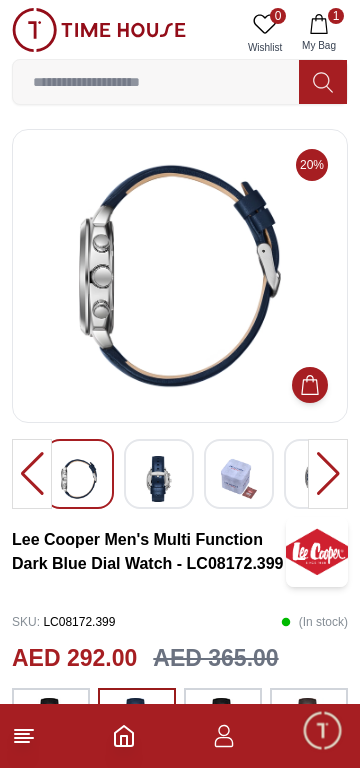 click at bounding box center [159, 479] 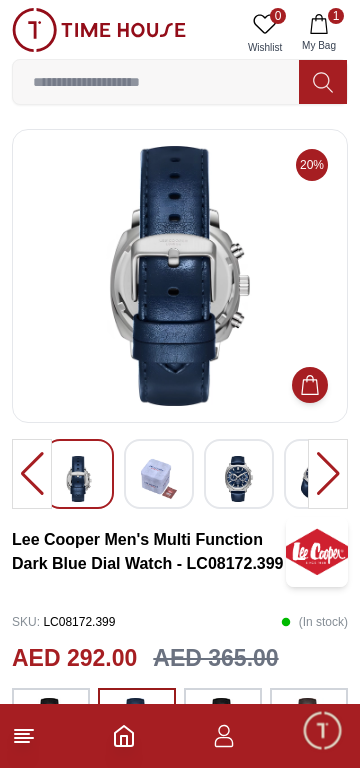 click at bounding box center (328, 474) 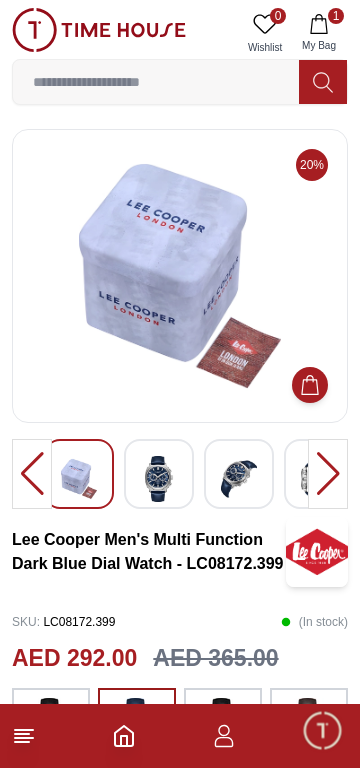 click at bounding box center (328, 474) 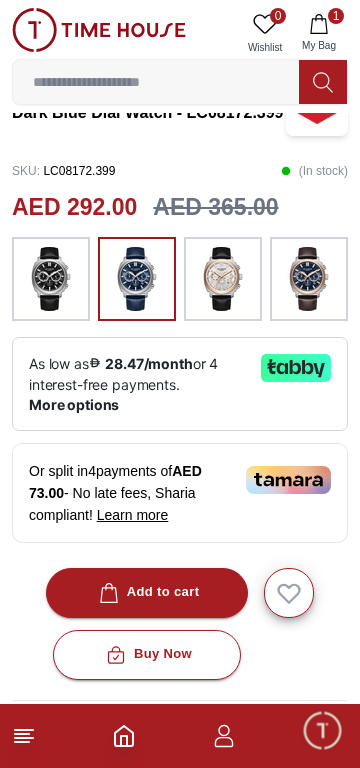scroll, scrollTop: 456, scrollLeft: 0, axis: vertical 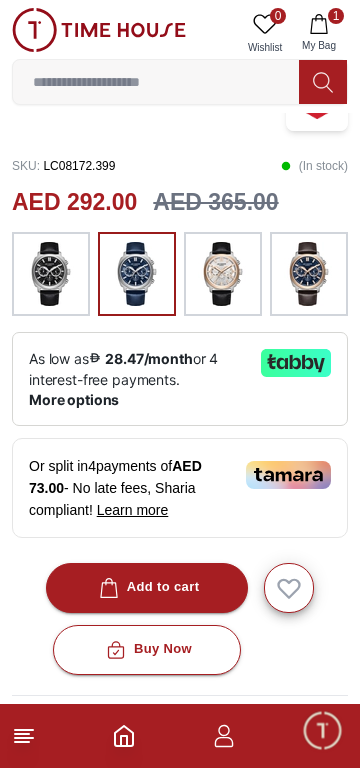 click at bounding box center (309, 274) 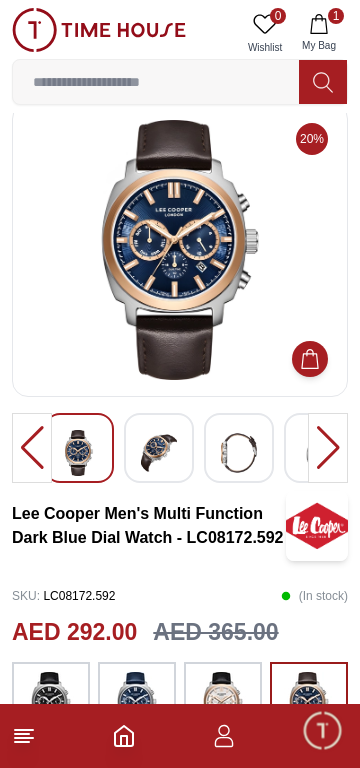 scroll, scrollTop: 0, scrollLeft: 0, axis: both 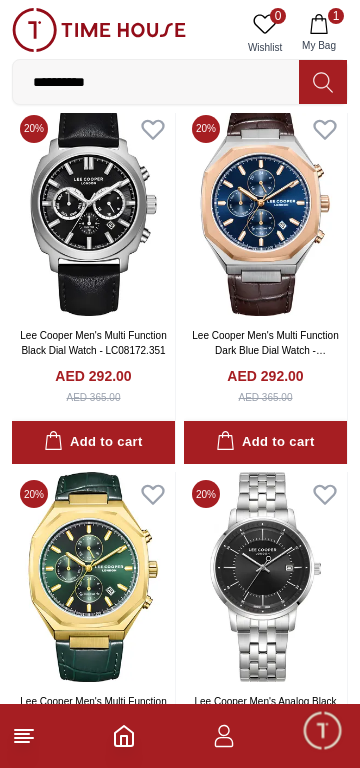 click at bounding box center [265, 212] 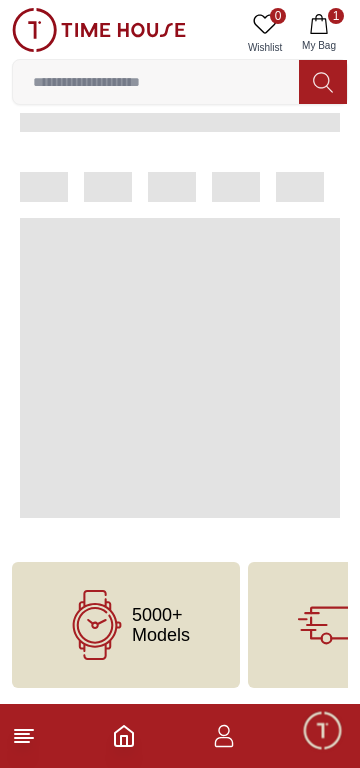 scroll, scrollTop: 0, scrollLeft: 0, axis: both 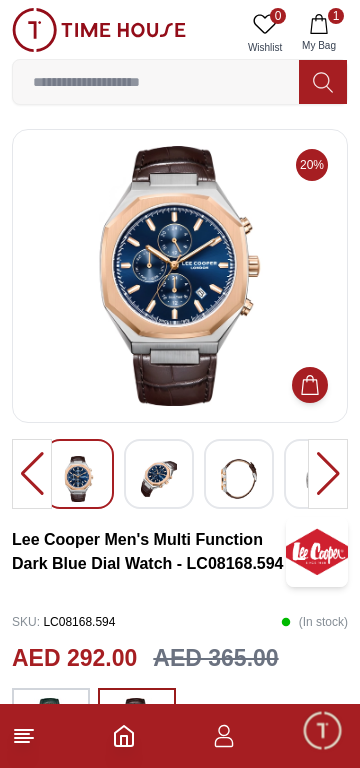 click at bounding box center (159, 479) 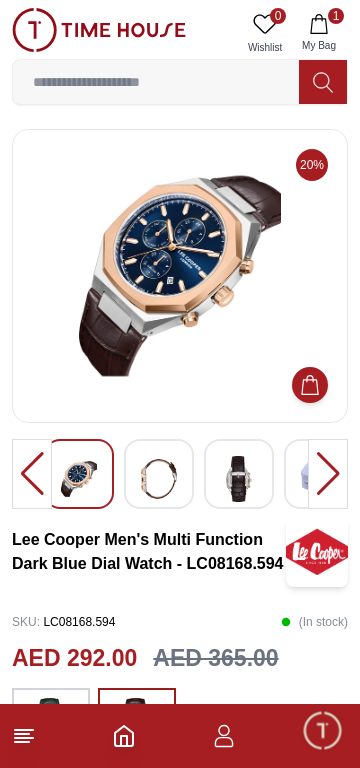 click at bounding box center (239, 479) 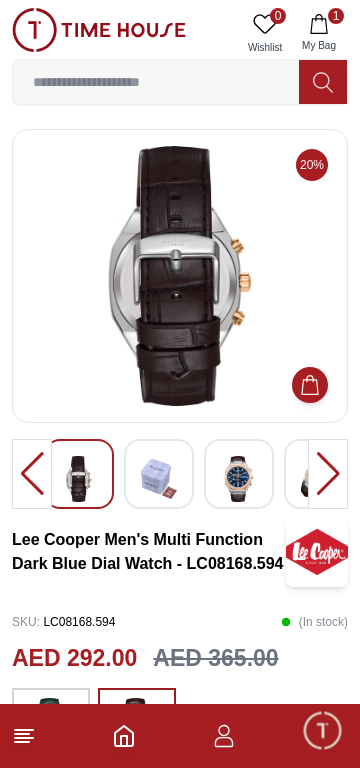 click at bounding box center [239, 479] 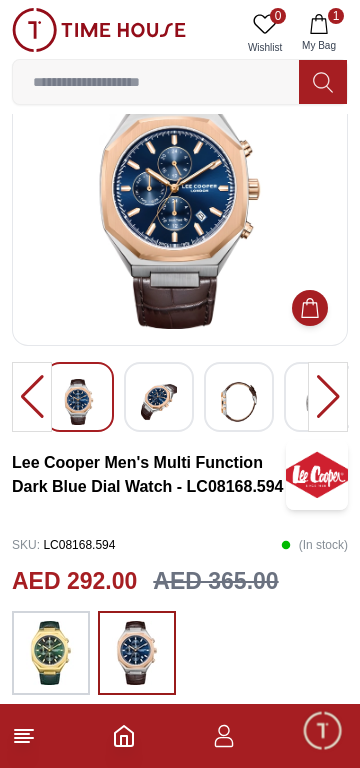scroll, scrollTop: 0, scrollLeft: 0, axis: both 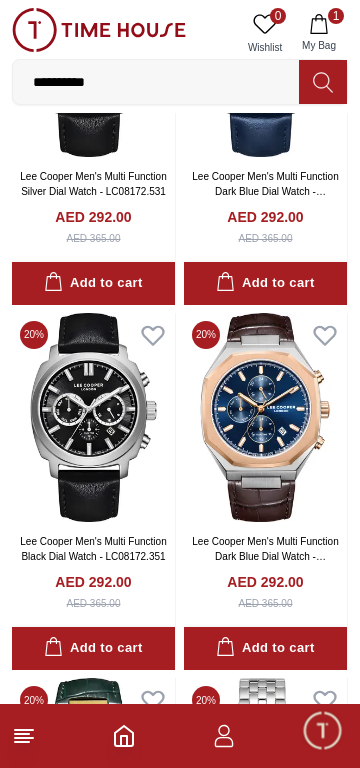 click at bounding box center [265, 418] 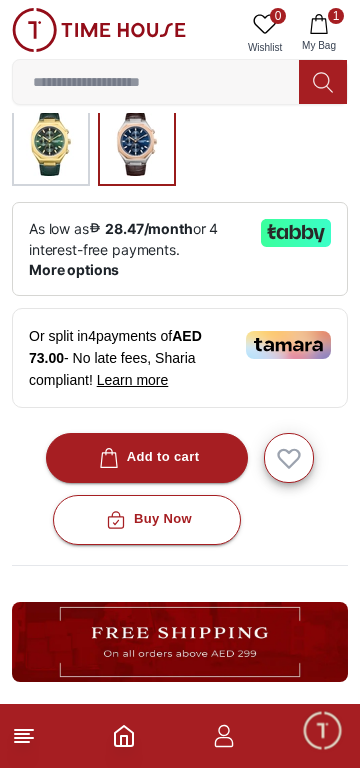 scroll, scrollTop: 628, scrollLeft: 0, axis: vertical 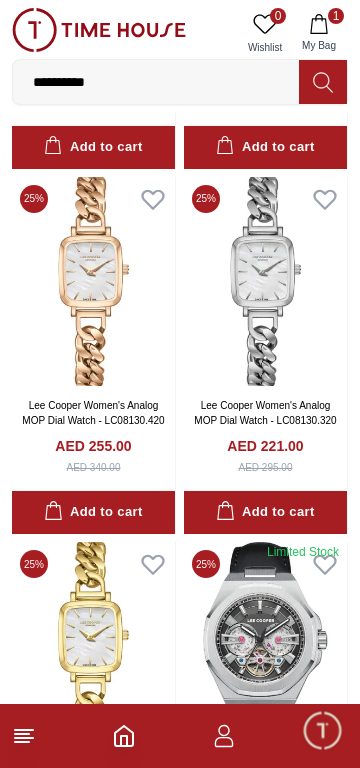 click at bounding box center [93, -84] 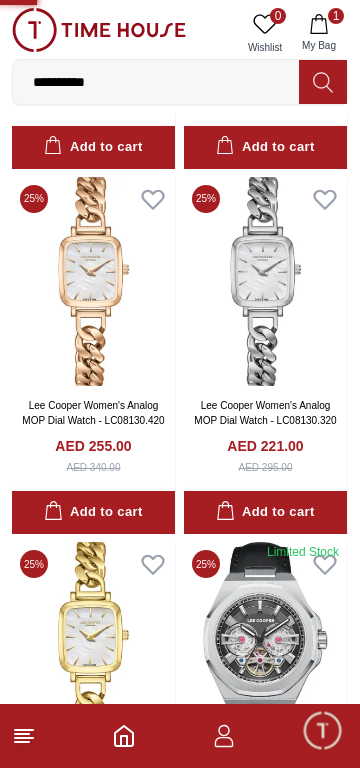 scroll, scrollTop: 0, scrollLeft: 0, axis: both 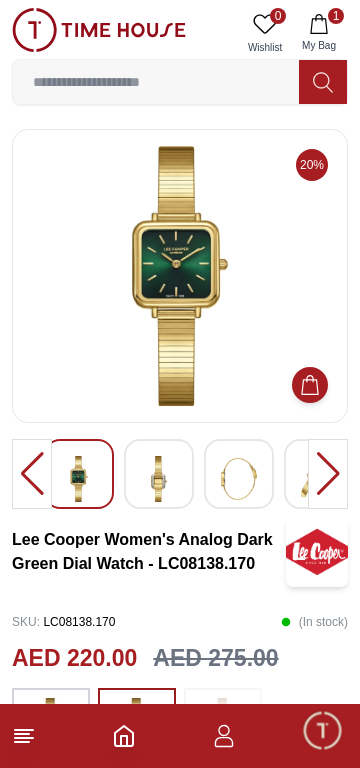 click at bounding box center (159, 479) 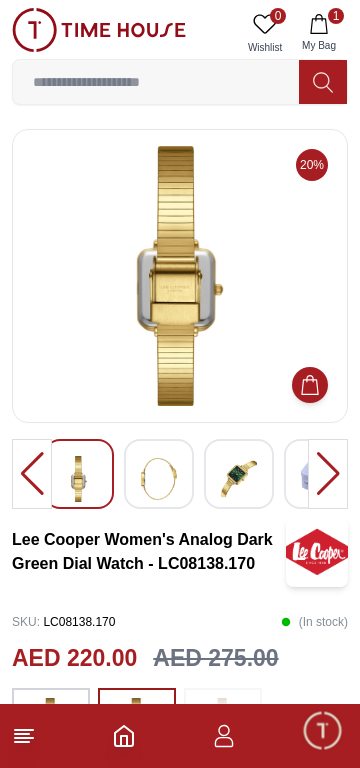 click at bounding box center [239, 479] 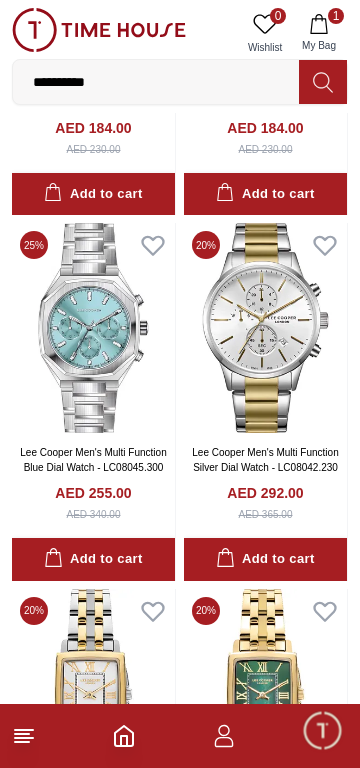 scroll, scrollTop: 6560, scrollLeft: 0, axis: vertical 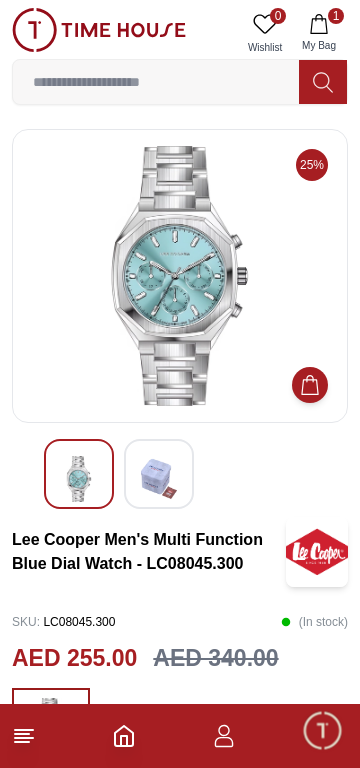 click at bounding box center [79, 479] 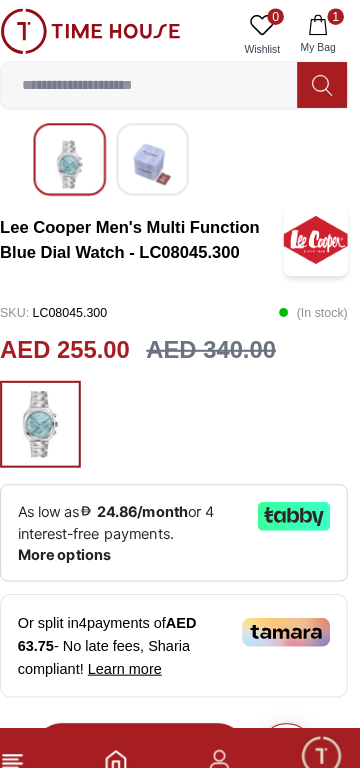 scroll, scrollTop: 275, scrollLeft: 0, axis: vertical 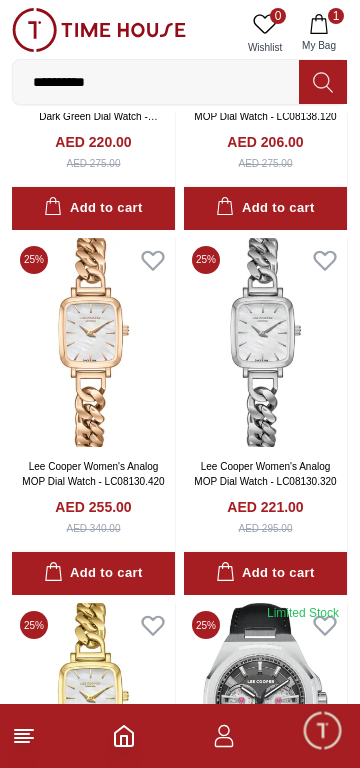 click at bounding box center (93, -23) 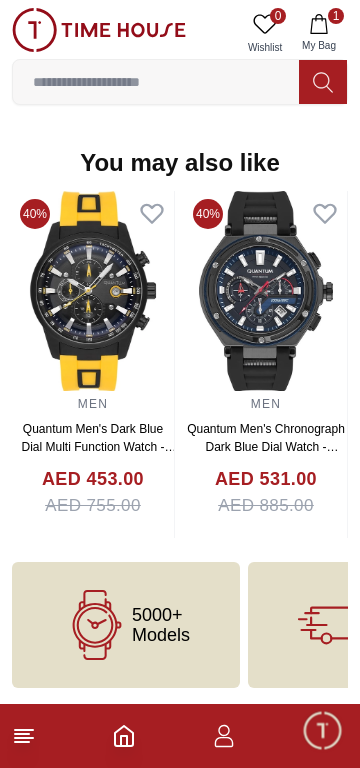 scroll, scrollTop: 0, scrollLeft: 0, axis: both 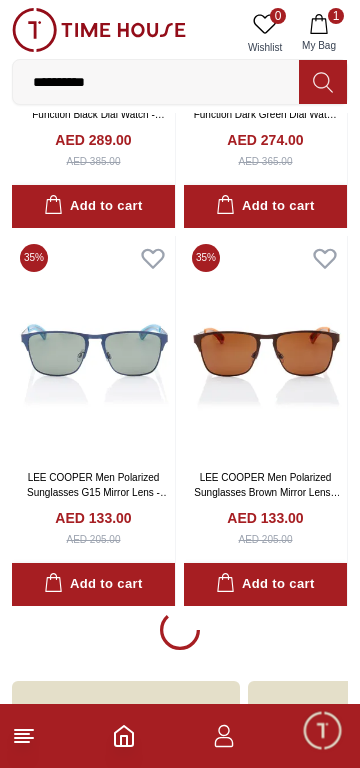 click at bounding box center [265, -390] 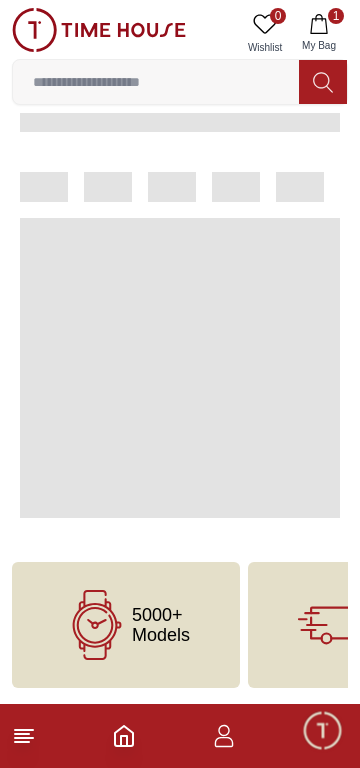 scroll, scrollTop: 0, scrollLeft: 0, axis: both 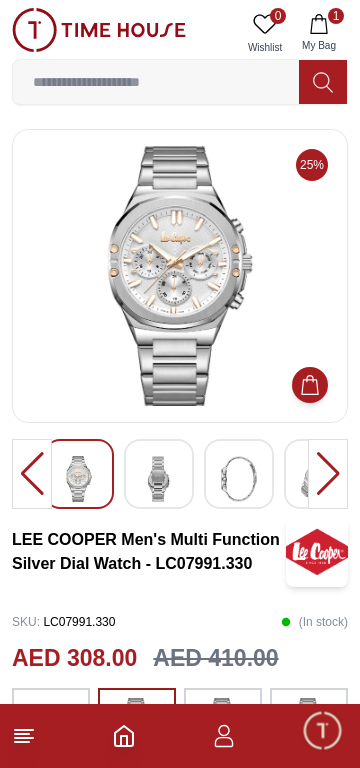 click at bounding box center [159, 479] 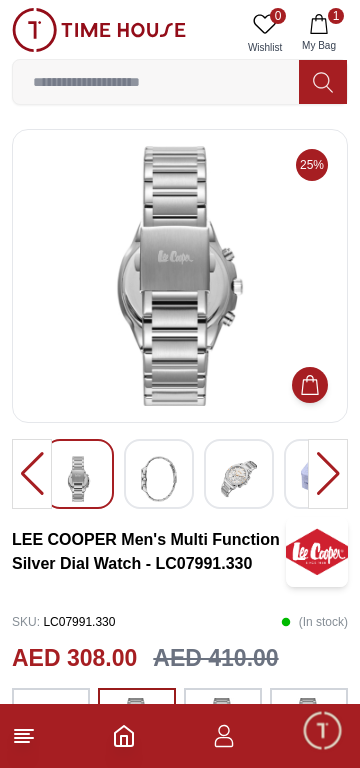 click at bounding box center [239, 479] 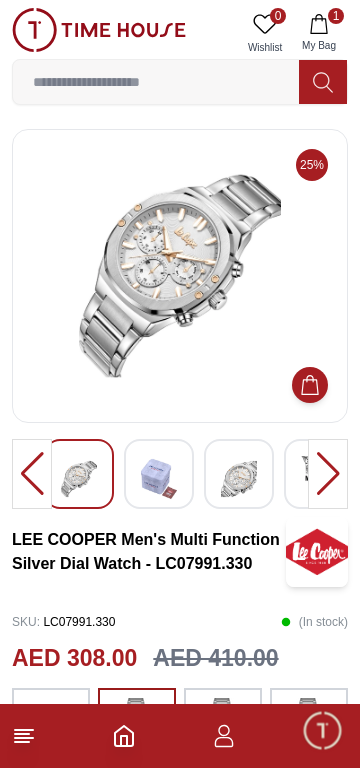 scroll, scrollTop: 0, scrollLeft: 0, axis: both 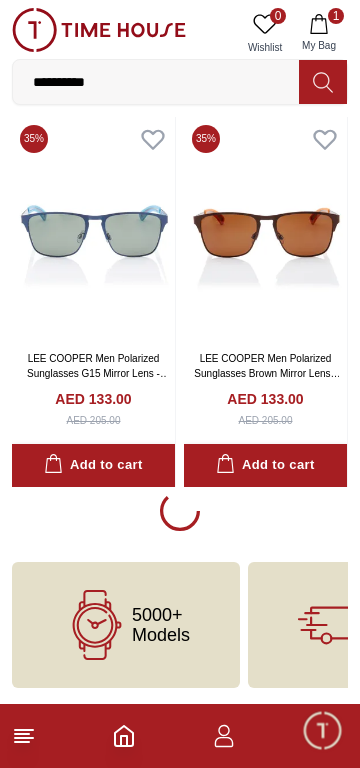 click on "**********" at bounding box center [156, 82] 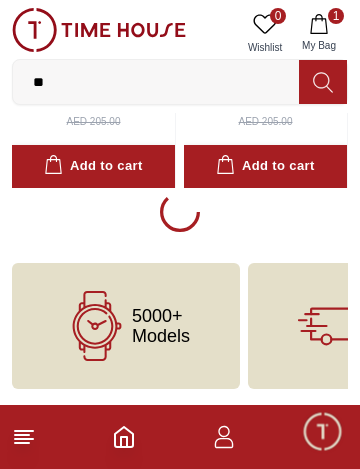 type on "*" 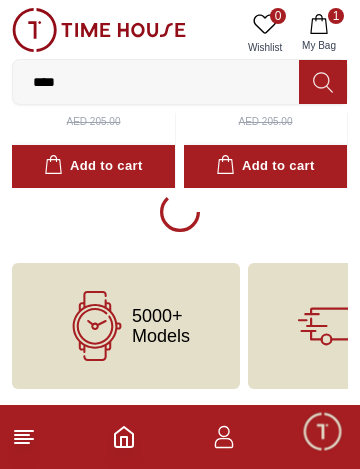type on "******" 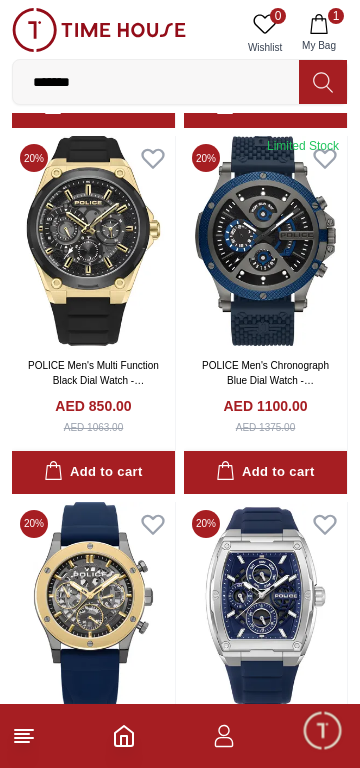 scroll, scrollTop: 2628, scrollLeft: 0, axis: vertical 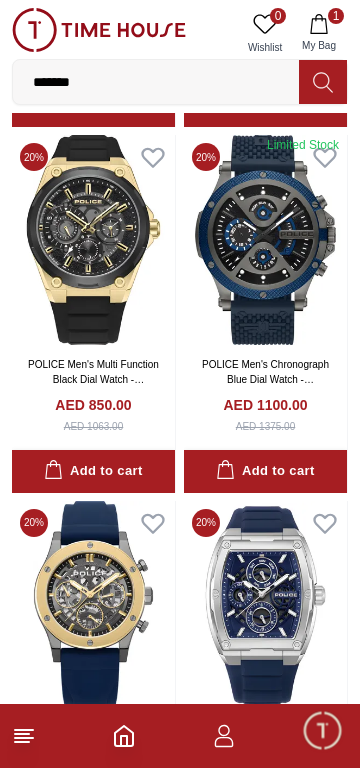 click at bounding box center (93, 240) 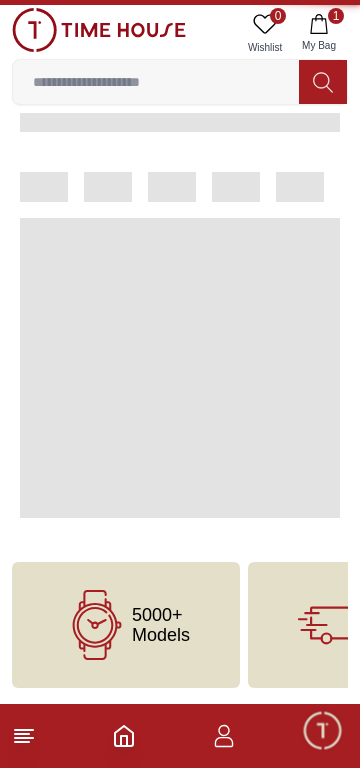 scroll, scrollTop: 0, scrollLeft: 0, axis: both 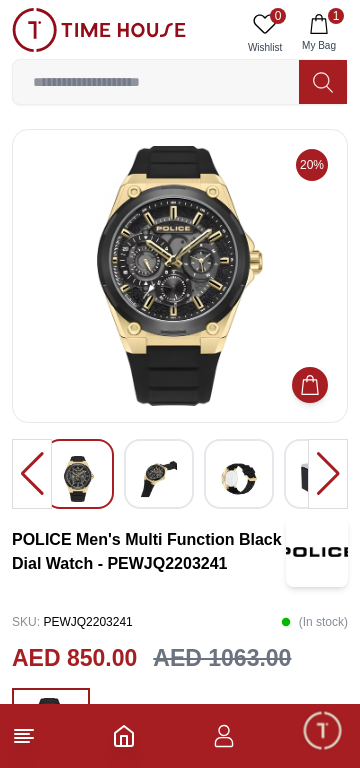 click at bounding box center [159, 479] 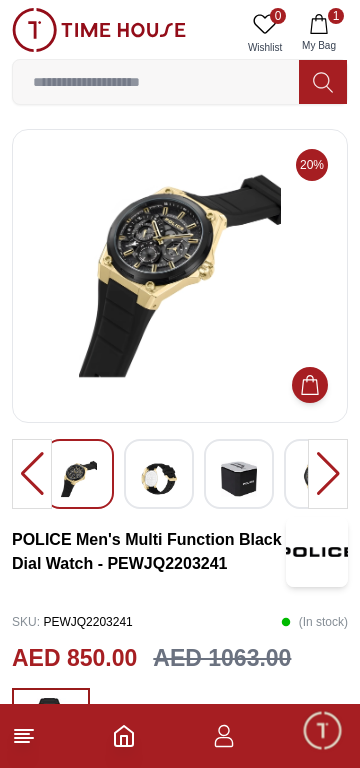 click at bounding box center [239, 479] 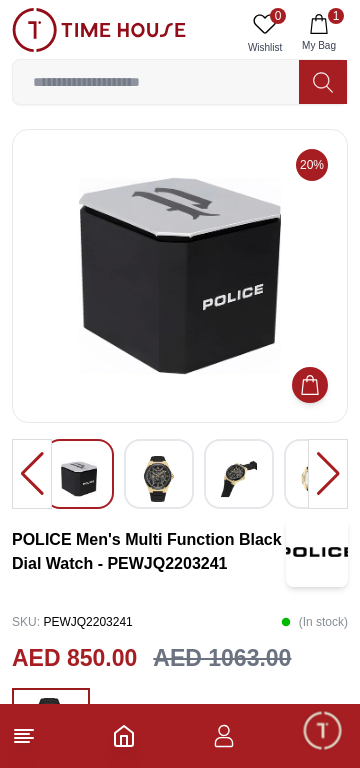 click at bounding box center (159, 479) 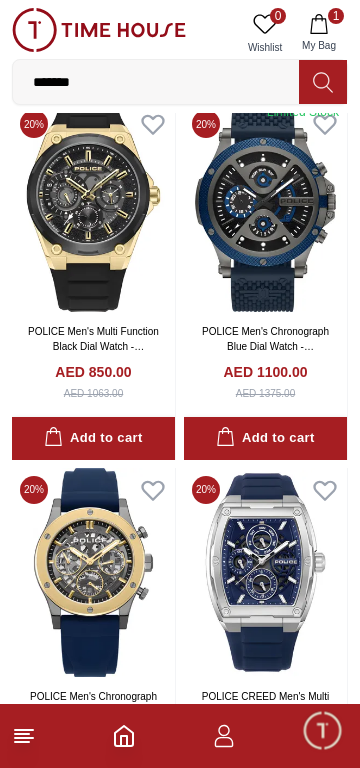 scroll, scrollTop: 2659, scrollLeft: 0, axis: vertical 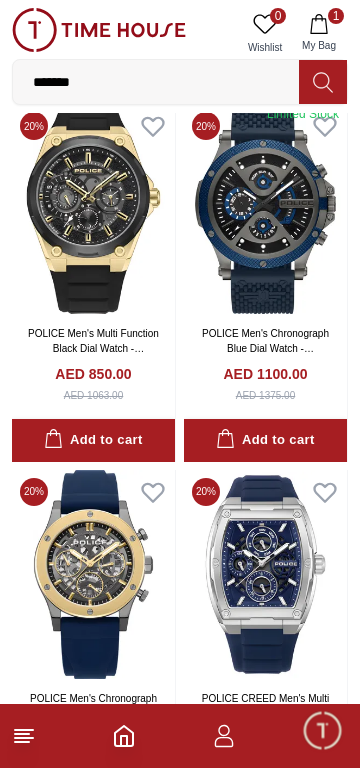 click at bounding box center (265, 209) 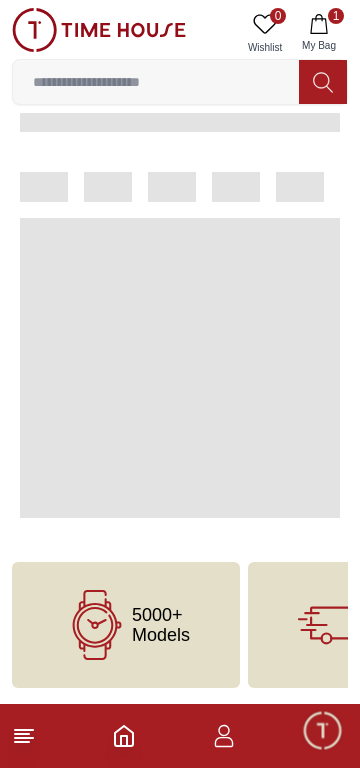 scroll, scrollTop: 0, scrollLeft: 0, axis: both 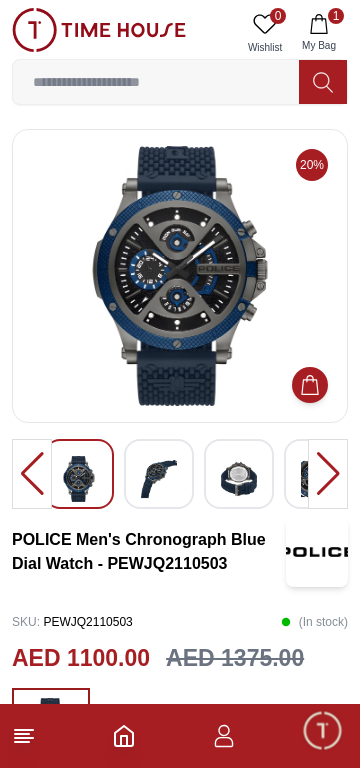 click at bounding box center [159, 479] 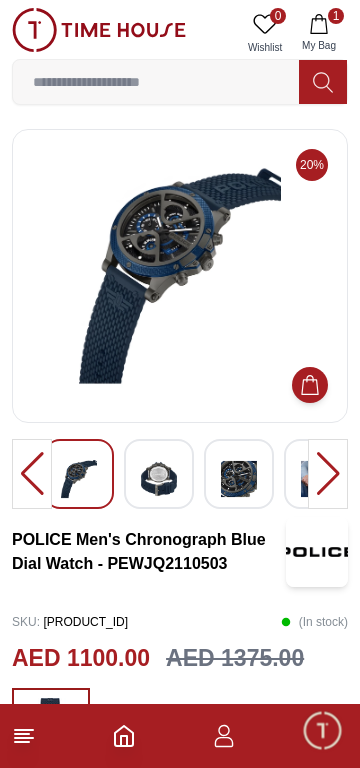 scroll, scrollTop: 0, scrollLeft: 0, axis: both 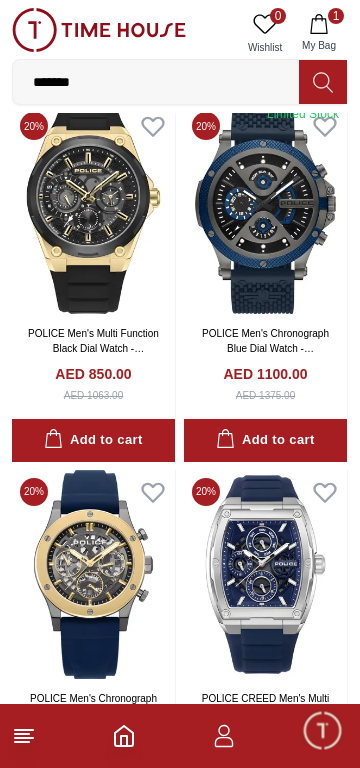 click at bounding box center [265, 209] 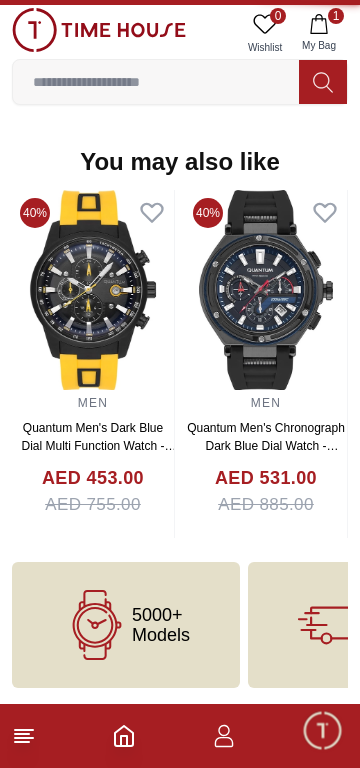 scroll, scrollTop: 0, scrollLeft: 0, axis: both 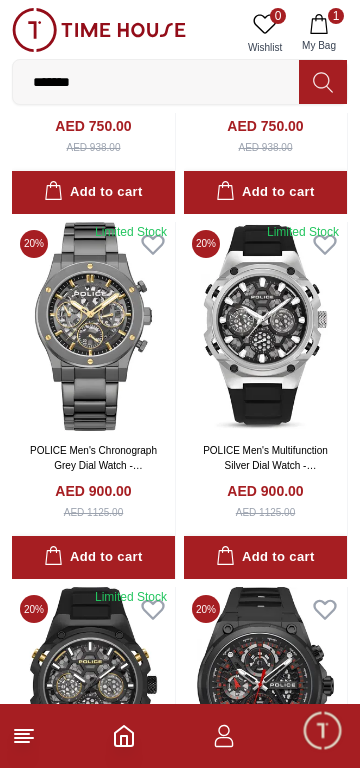 click at bounding box center [93, 327] 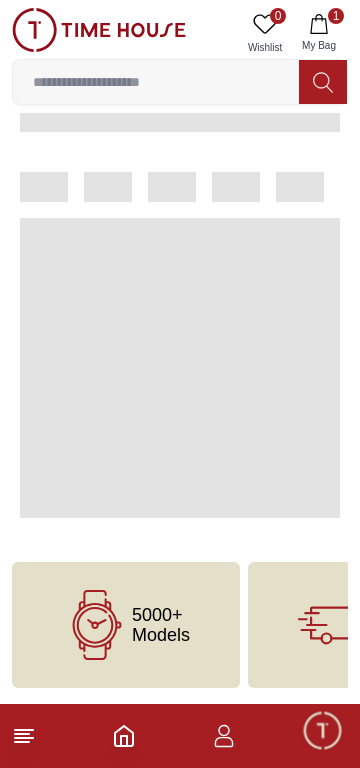 scroll, scrollTop: 0, scrollLeft: 0, axis: both 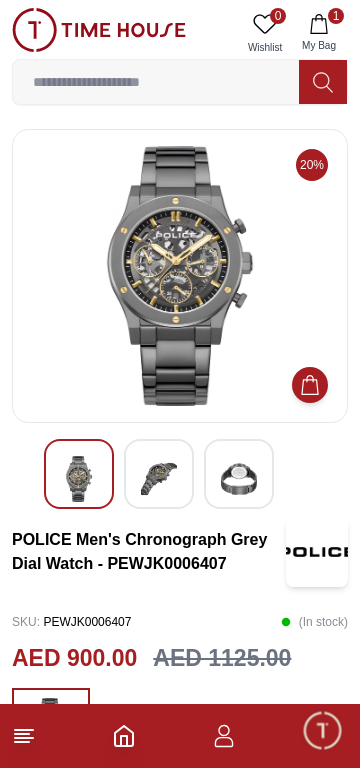 click at bounding box center (159, 479) 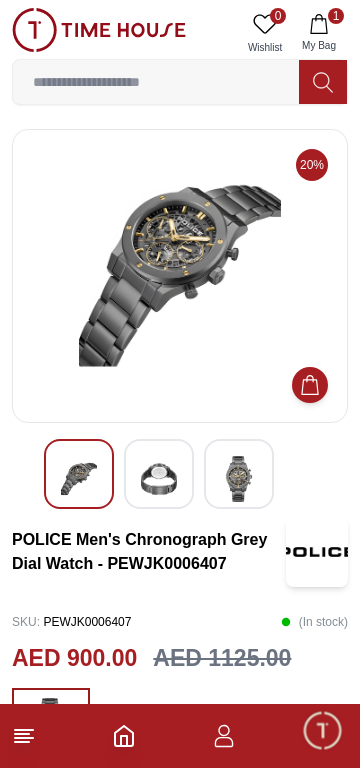 click at bounding box center (239, 479) 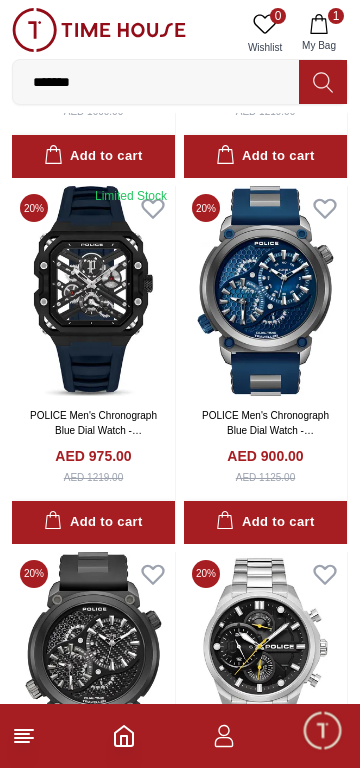 scroll, scrollTop: 4771, scrollLeft: 0, axis: vertical 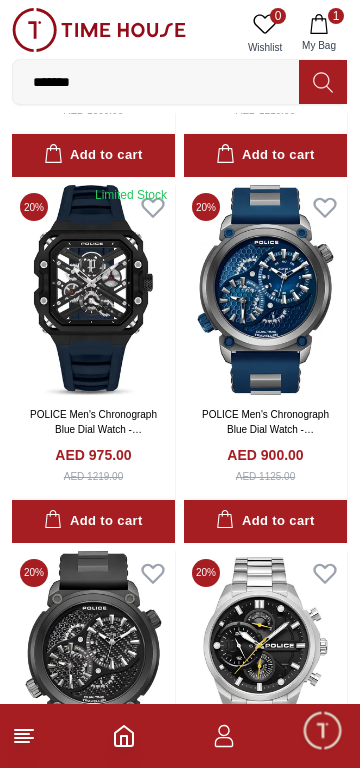 click at bounding box center (93, 290) 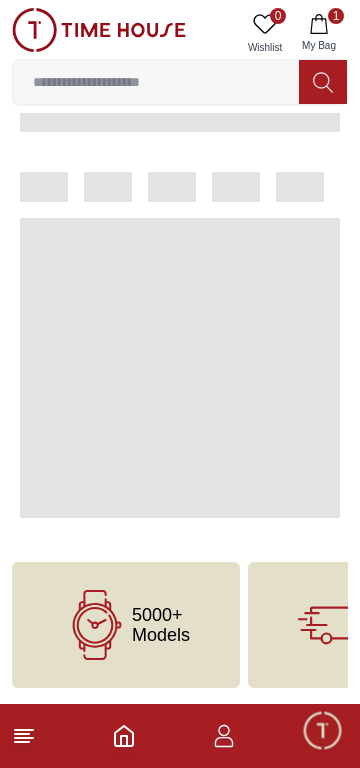 scroll, scrollTop: 0, scrollLeft: 0, axis: both 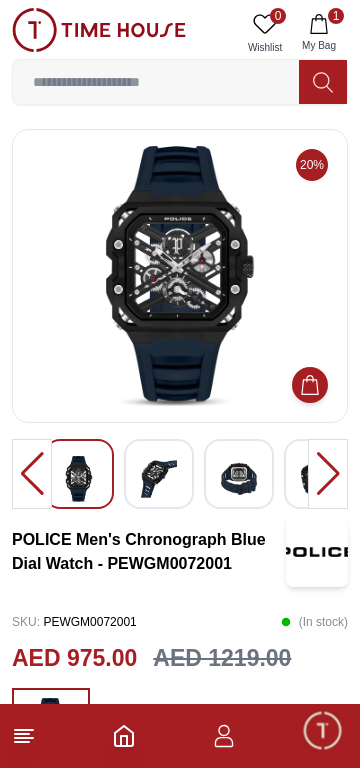 click at bounding box center (159, 479) 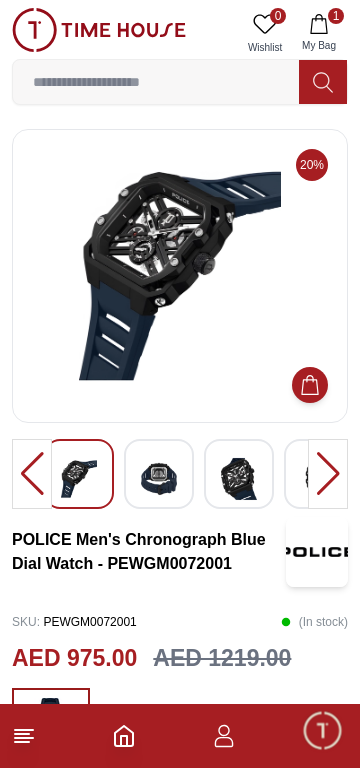 click at bounding box center [239, 479] 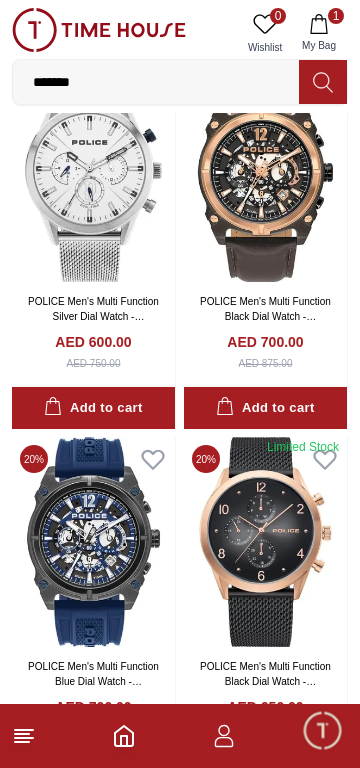 scroll, scrollTop: 8521, scrollLeft: 0, axis: vertical 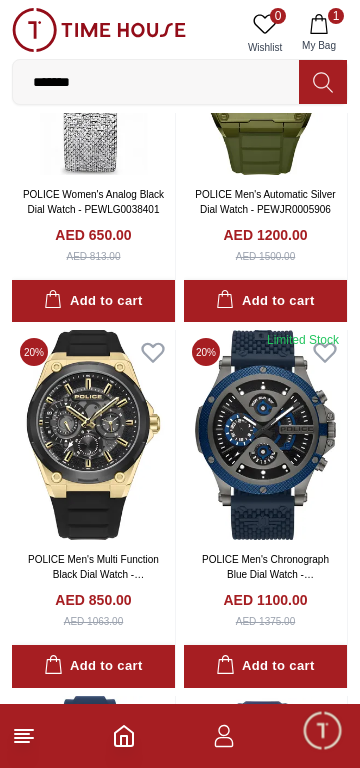 click at bounding box center [265, 435] 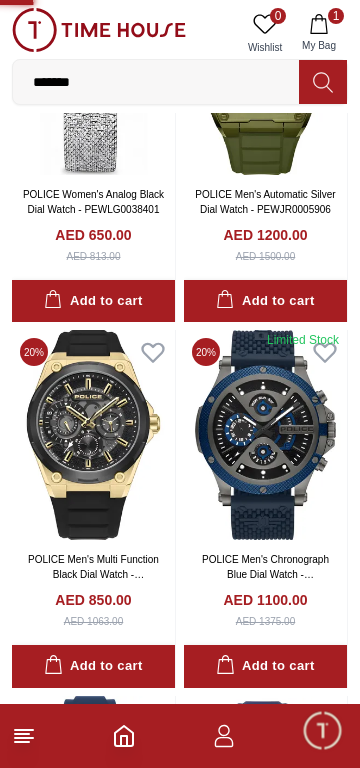 scroll, scrollTop: 0, scrollLeft: 0, axis: both 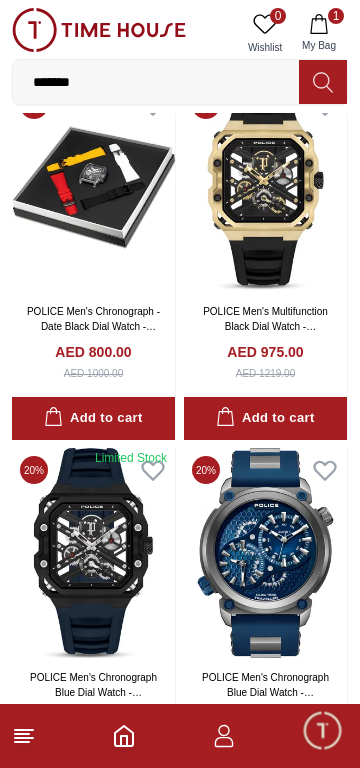 click at bounding box center [93, 188] 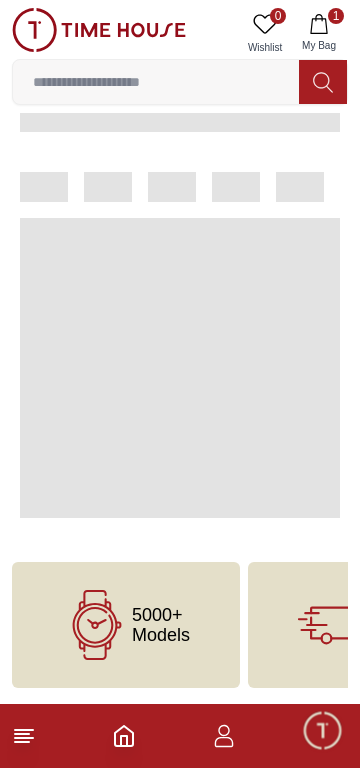 scroll, scrollTop: 0, scrollLeft: 0, axis: both 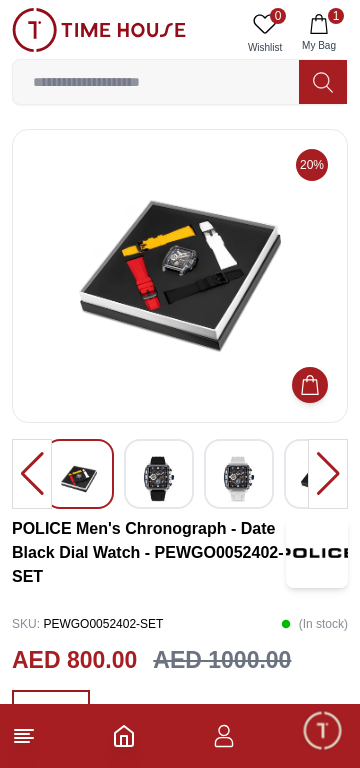 click at bounding box center (159, 479) 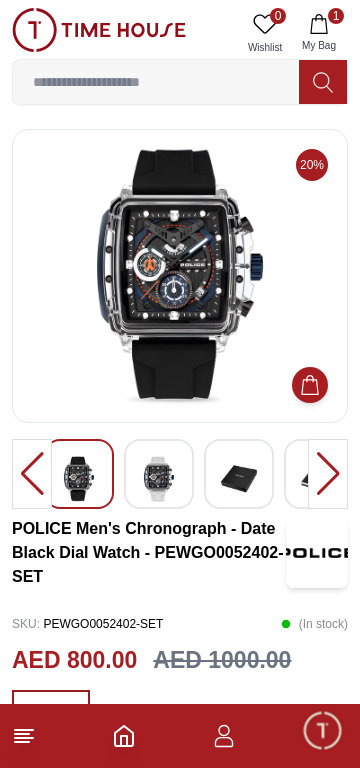 click at bounding box center [159, 479] 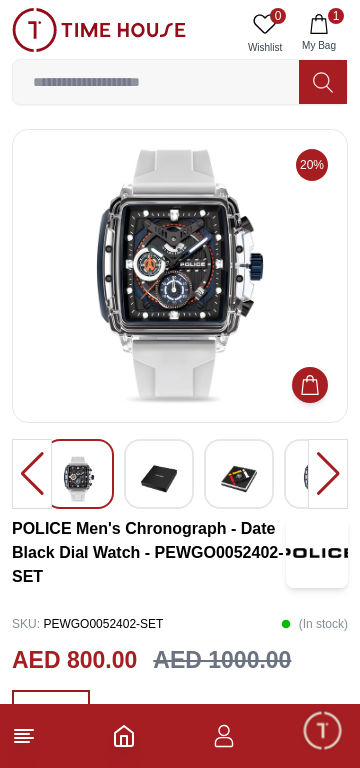 click at bounding box center [79, 479] 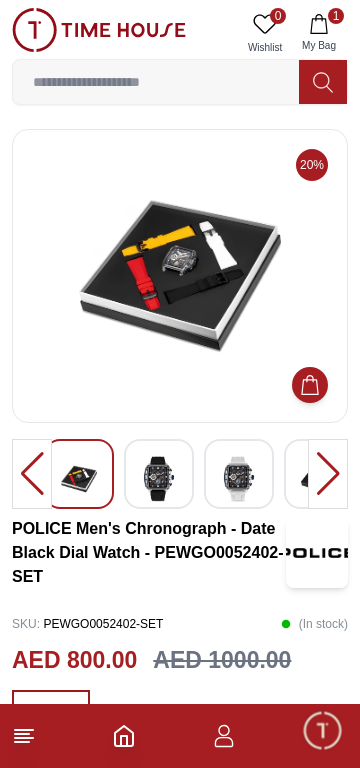 click at bounding box center [159, 479] 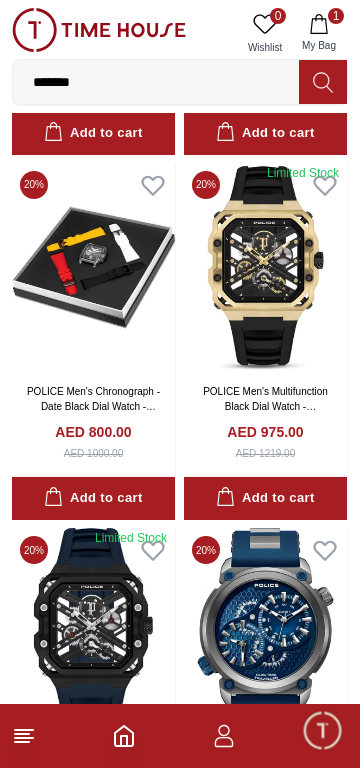 scroll, scrollTop: 4432, scrollLeft: 0, axis: vertical 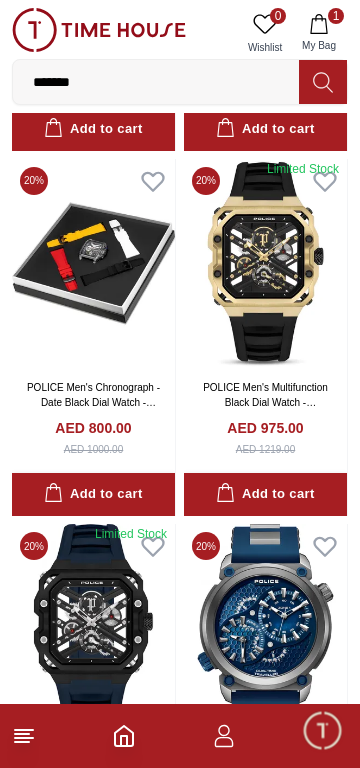 click at bounding box center [265, 264] 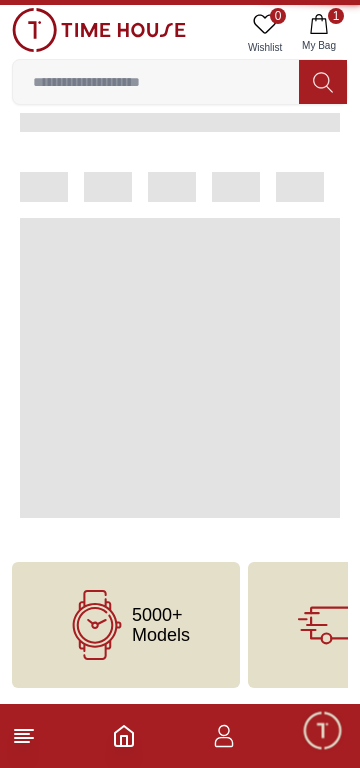 scroll, scrollTop: 0, scrollLeft: 0, axis: both 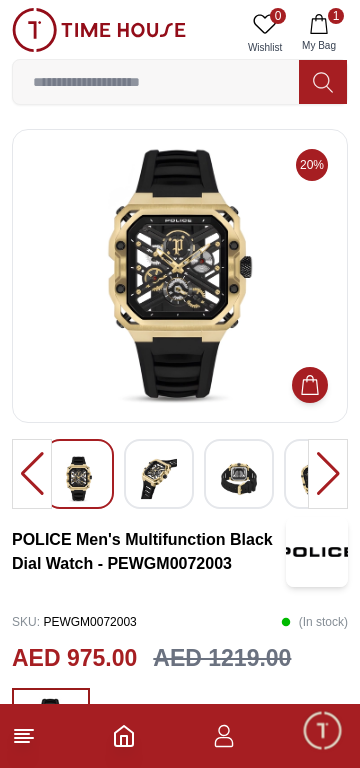 click at bounding box center (159, 479) 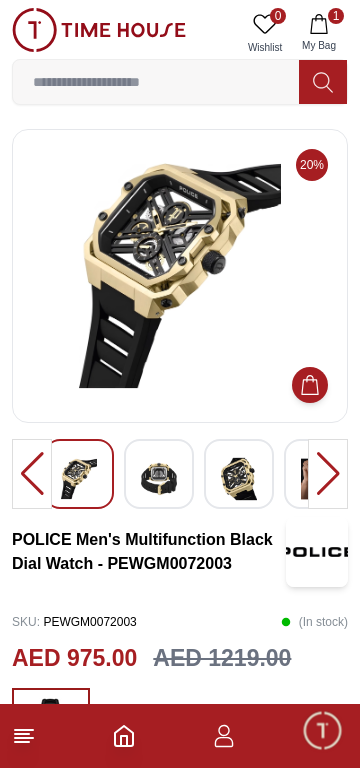 click at bounding box center (239, 479) 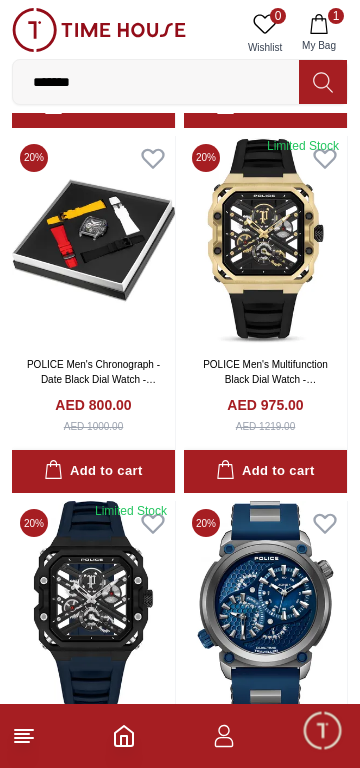 scroll, scrollTop: 4455, scrollLeft: 0, axis: vertical 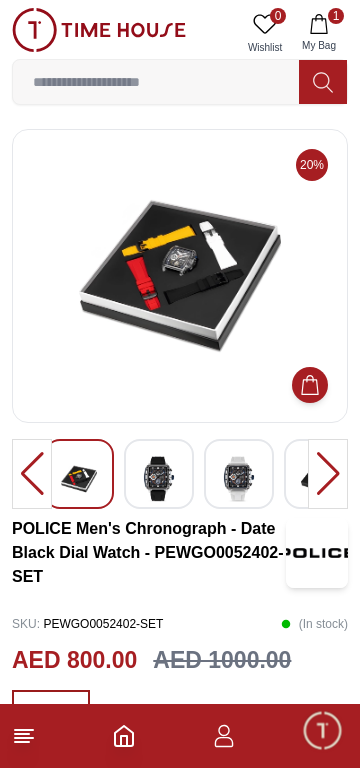 click at bounding box center (159, 479) 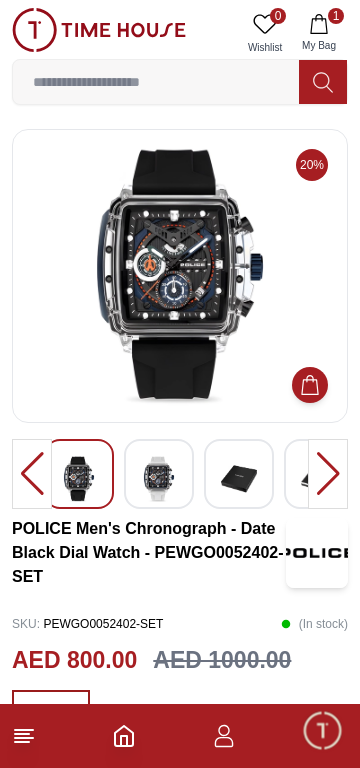 click at bounding box center (79, 479) 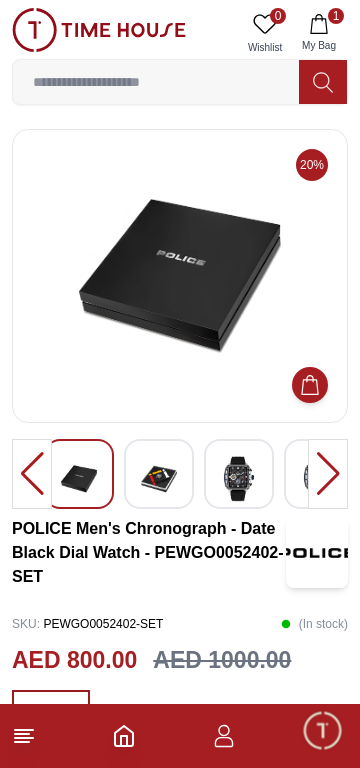 click at bounding box center (159, 479) 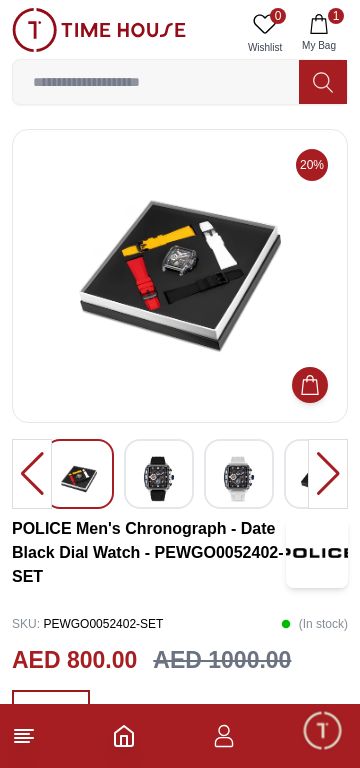 click at bounding box center (159, 479) 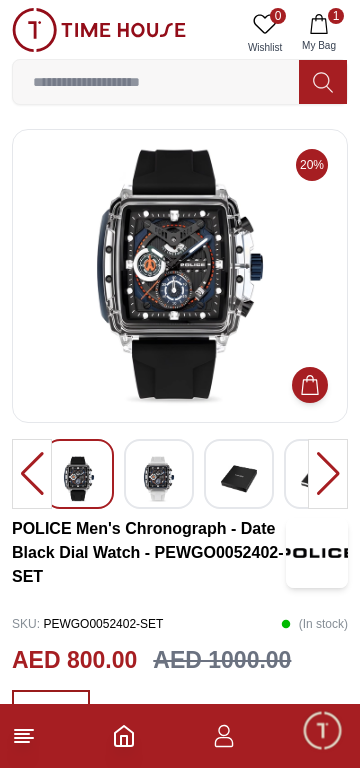 click at bounding box center [159, 479] 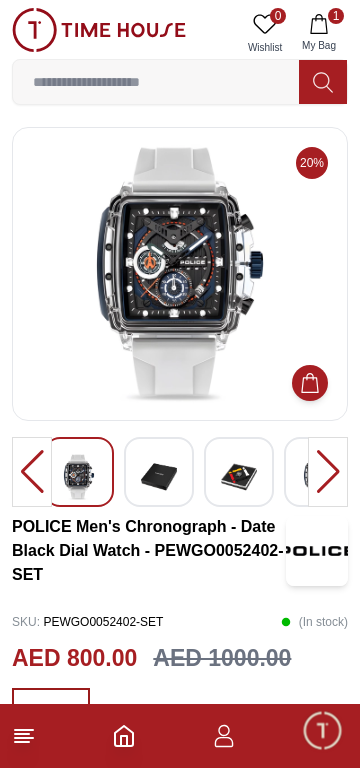 scroll, scrollTop: 1, scrollLeft: 0, axis: vertical 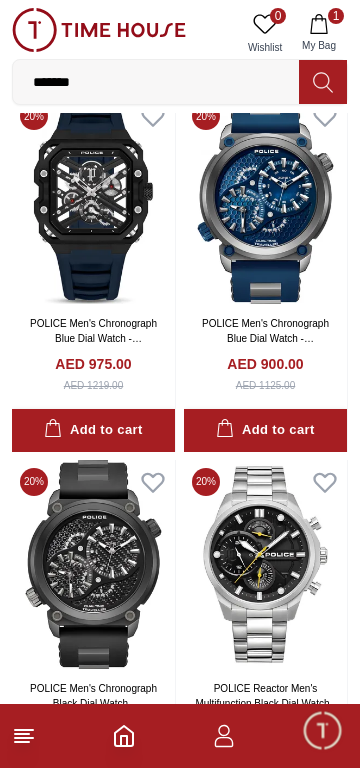 click at bounding box center (93, 199) 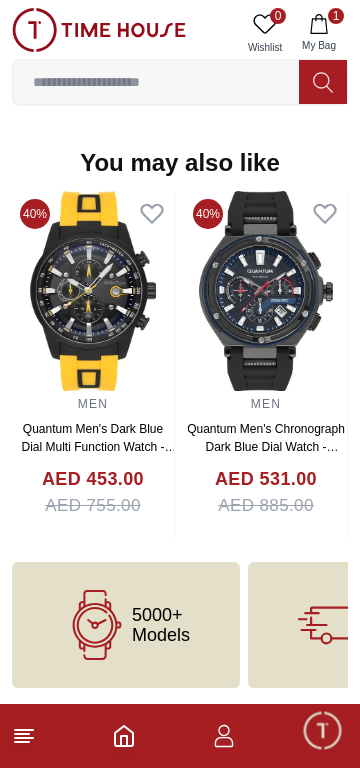 scroll, scrollTop: 0, scrollLeft: 0, axis: both 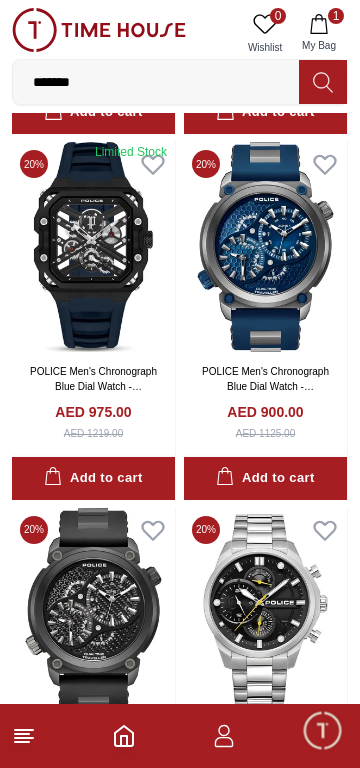 click at bounding box center [93, 247] 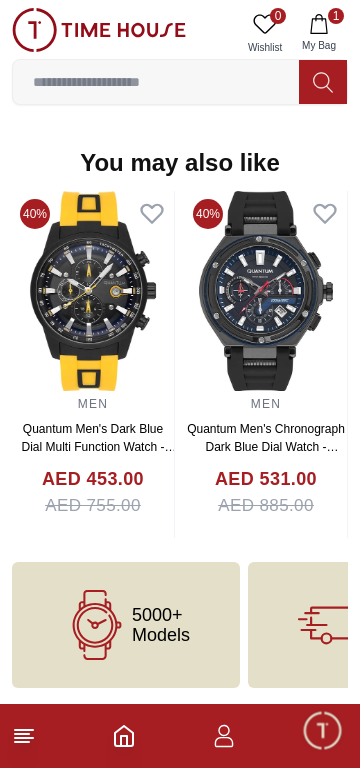 scroll, scrollTop: 0, scrollLeft: 0, axis: both 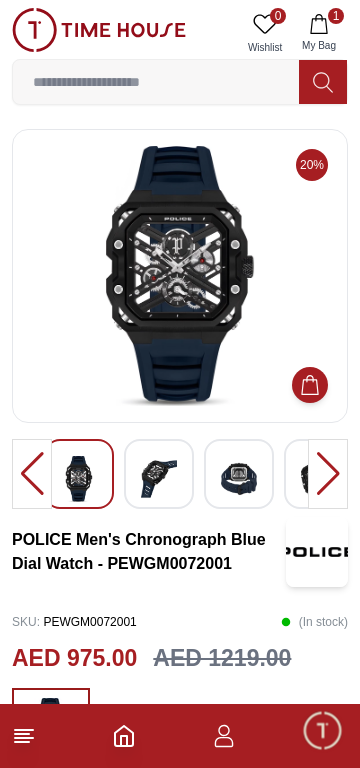 click at bounding box center (159, 479) 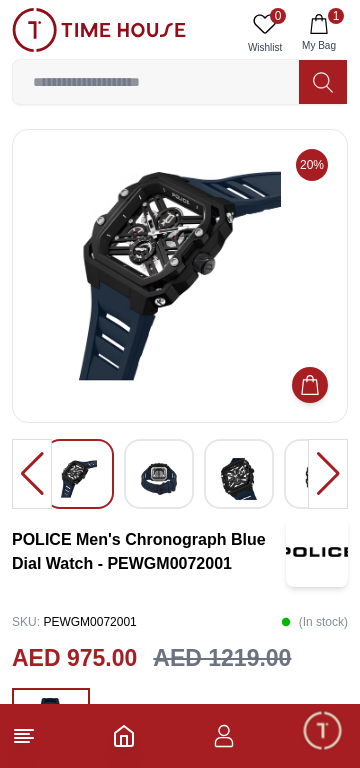 click at bounding box center (239, 479) 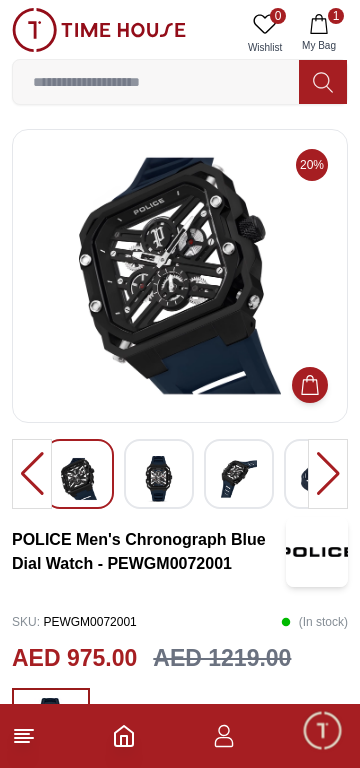 click at bounding box center (79, 479) 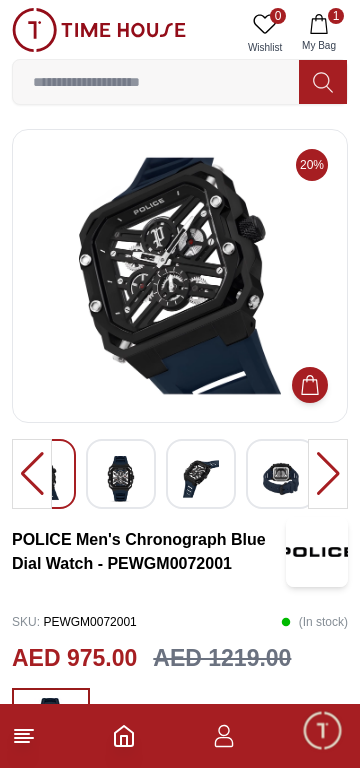 click at bounding box center [281, 479] 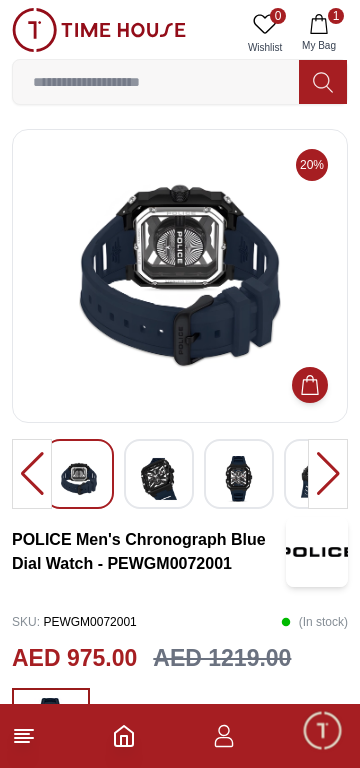 click at bounding box center (239, 479) 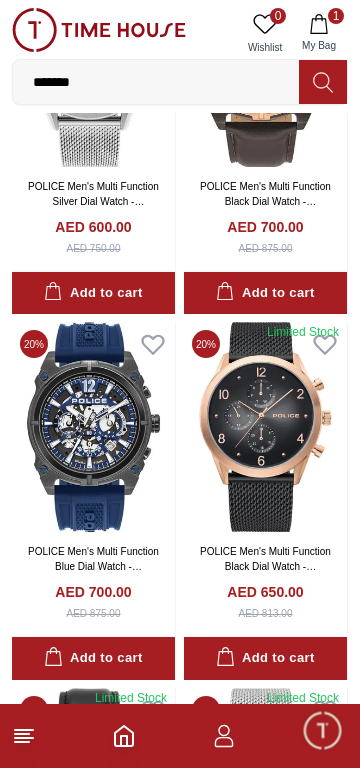 scroll, scrollTop: 8625, scrollLeft: 0, axis: vertical 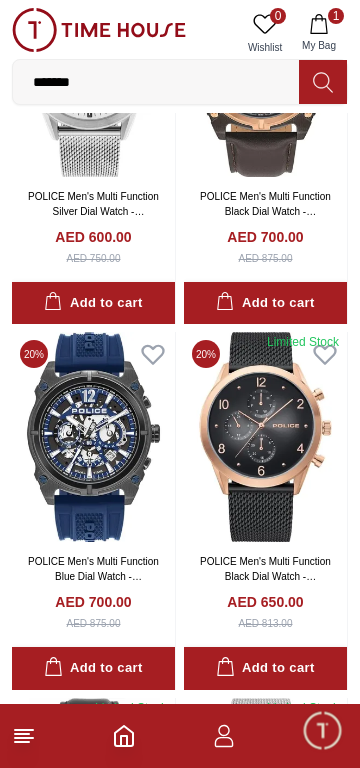 click at bounding box center [265, 72] 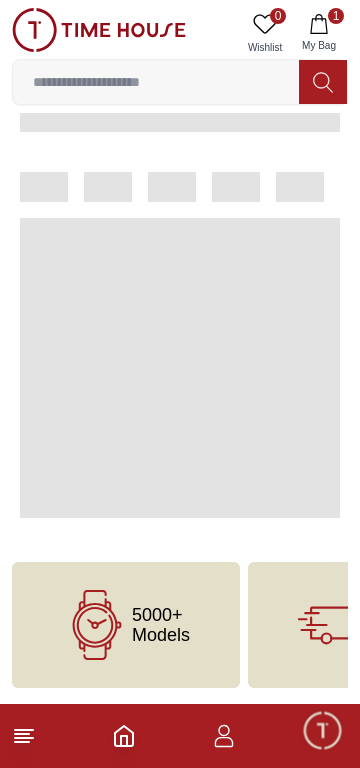 scroll, scrollTop: 0, scrollLeft: 0, axis: both 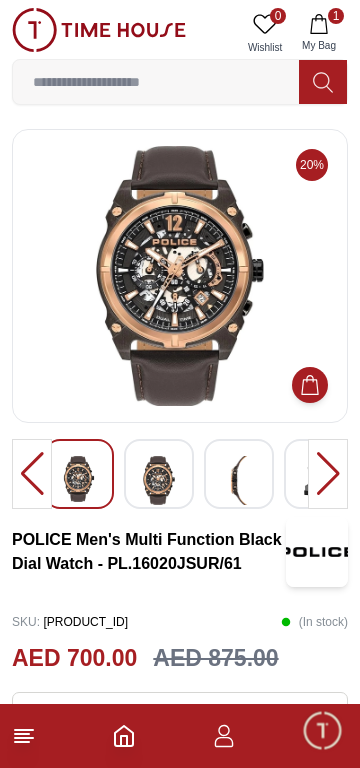 click at bounding box center (159, 480) 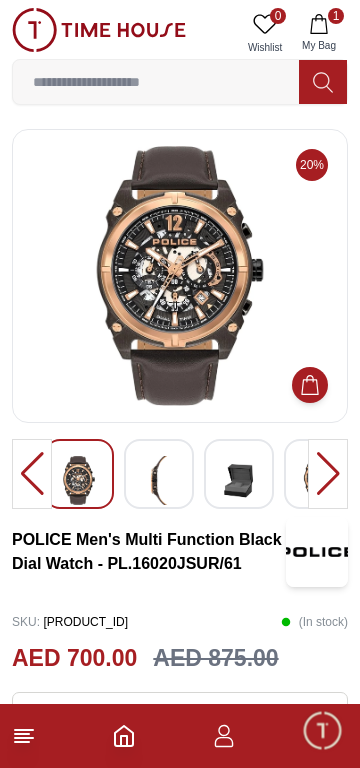 click at bounding box center (239, 480) 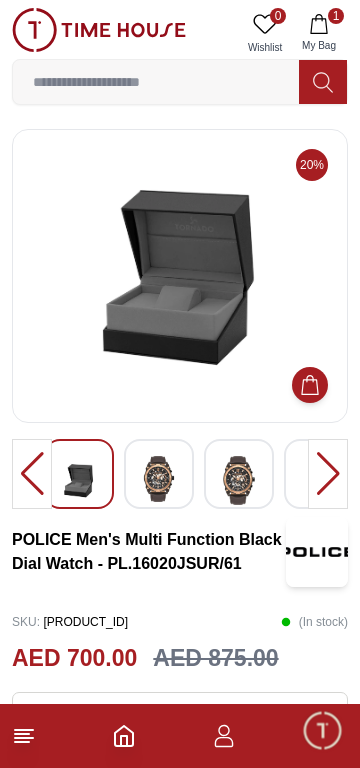 click at bounding box center [159, 479] 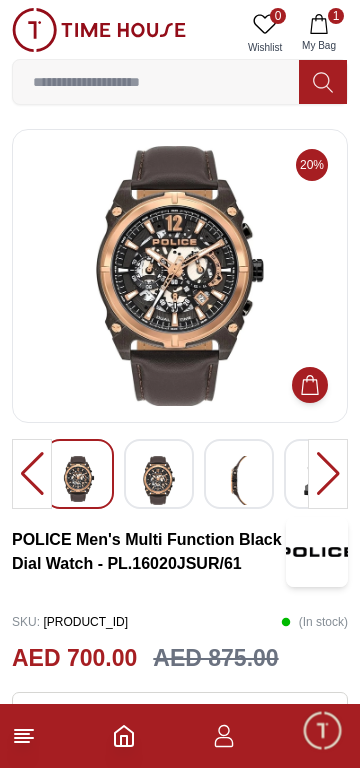 click on "20% POLICE Men's Multi Function Black Dial Watch - [PRODUCT_ID] SKU :   [PRODUCT_ID] ( In stock ) AED 700.00 AED 875.00 Or split in  4  payments of  AED 175.00  - No late fees, Sharia compliant!    Learn more Overview Round Stainless Steel Rose Gold case with Multi Function display, Black dial
46X53.5mm case diameter, 05-VD34 movement, 5 ATM water resistant
Brown Leather bracelet with Buckle   Add to cart         Buy Now GIFT WRAPPING INCLUDED TRUSTED SHIPPING CONTACTLESS DELIVERY Share To Friends" at bounding box center (180, 794) 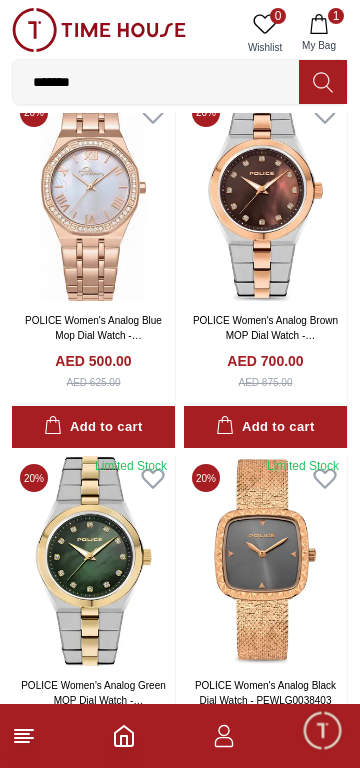 scroll, scrollTop: 1577, scrollLeft: 0, axis: vertical 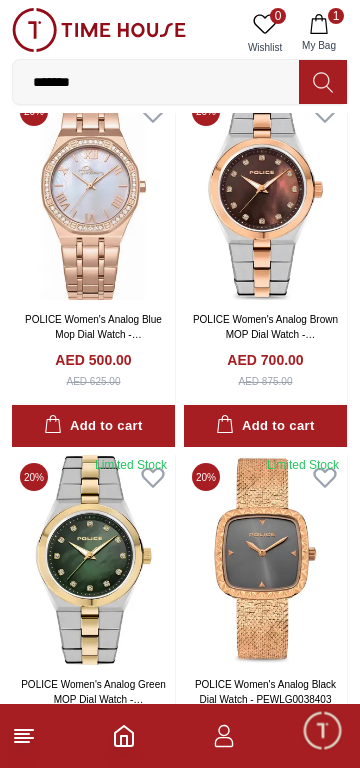 click on "******" at bounding box center [156, 82] 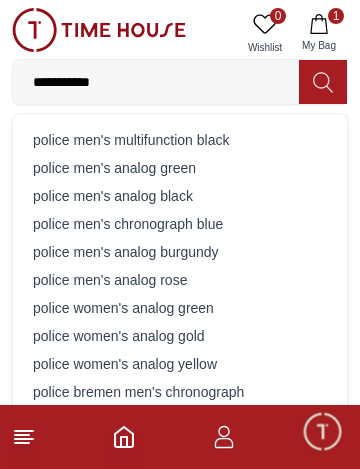type on "**********" 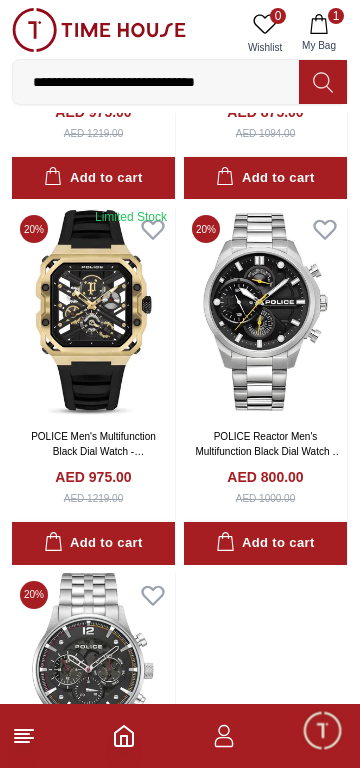 scroll, scrollTop: 0, scrollLeft: 0, axis: both 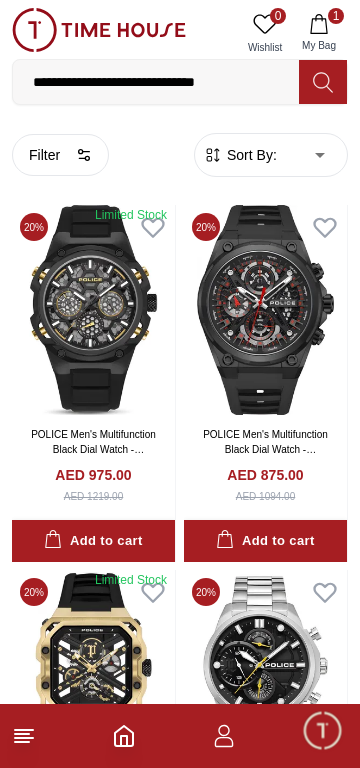 click on "**********" at bounding box center [156, 82] 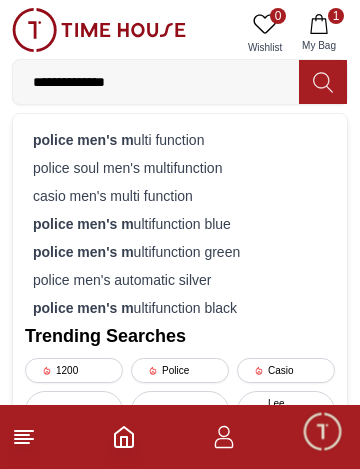 type on "**********" 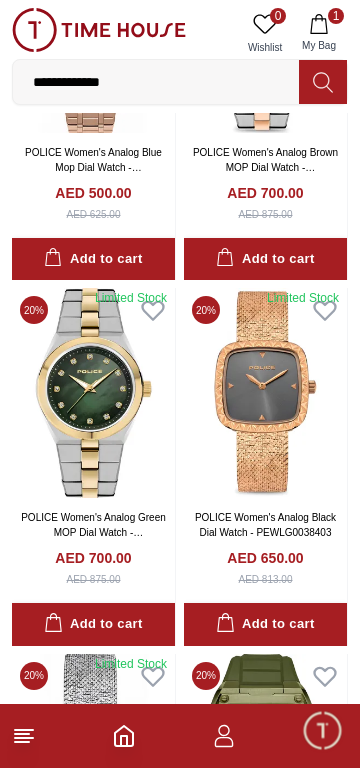 scroll, scrollTop: 1786, scrollLeft: 0, axis: vertical 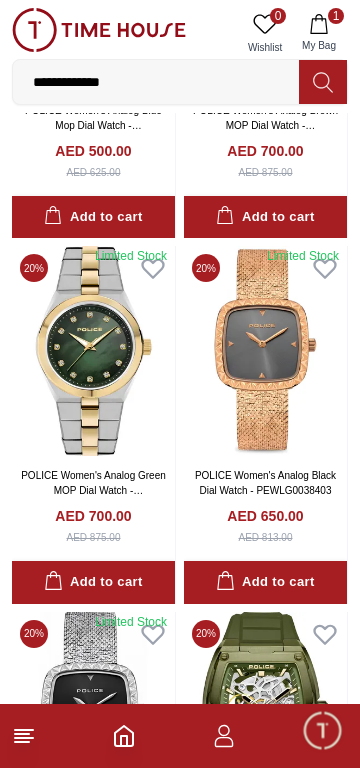 click at bounding box center [265, 351] 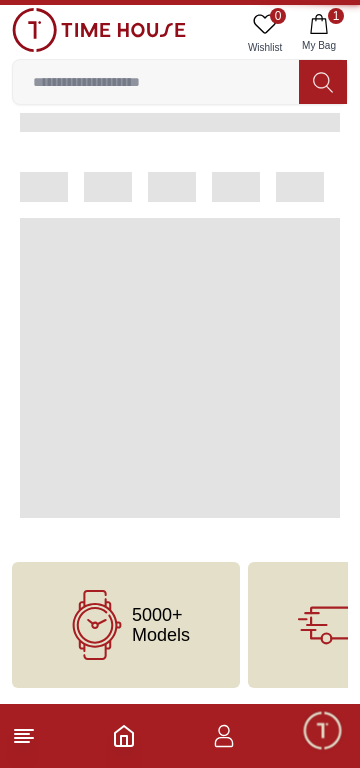 scroll, scrollTop: 0, scrollLeft: 0, axis: both 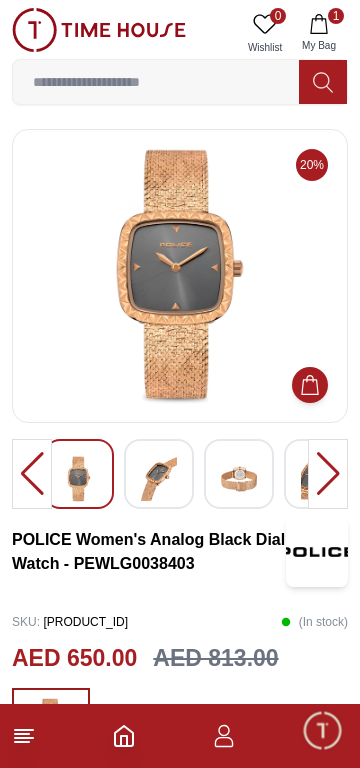 click at bounding box center (159, 479) 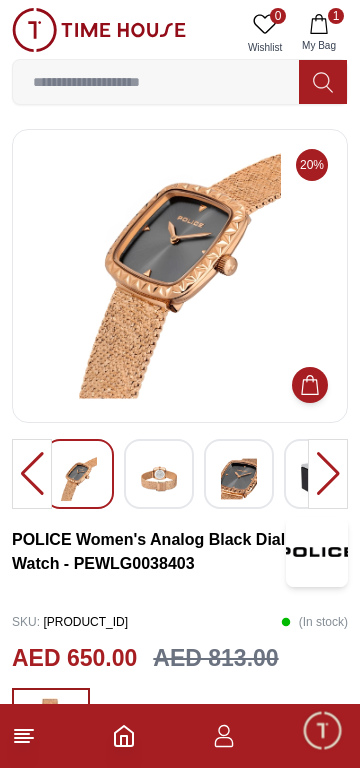 click at bounding box center (239, 479) 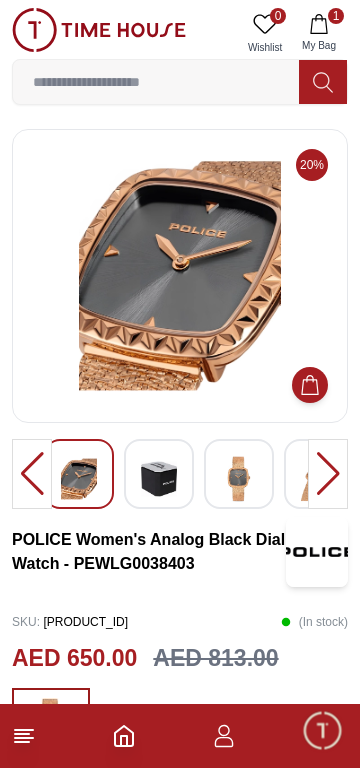click at bounding box center [79, 479] 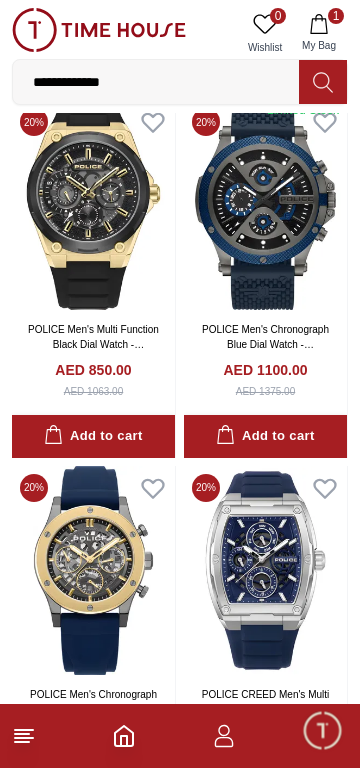 scroll, scrollTop: 2664, scrollLeft: 0, axis: vertical 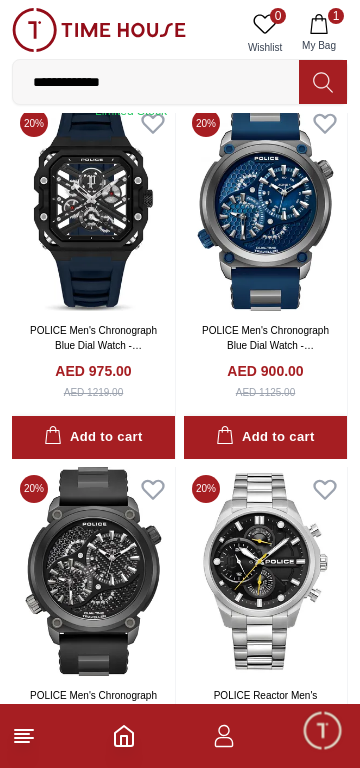 click at bounding box center (93, 206) 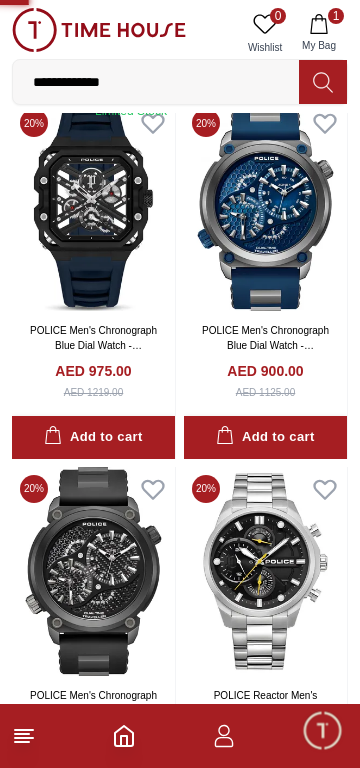 scroll, scrollTop: 0, scrollLeft: 0, axis: both 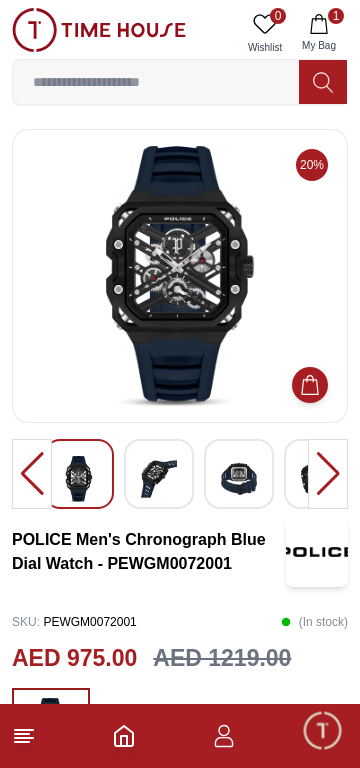 click at bounding box center (159, 479) 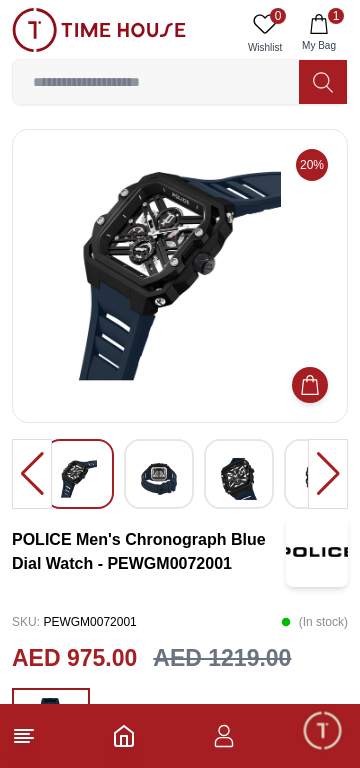 click at bounding box center (239, 479) 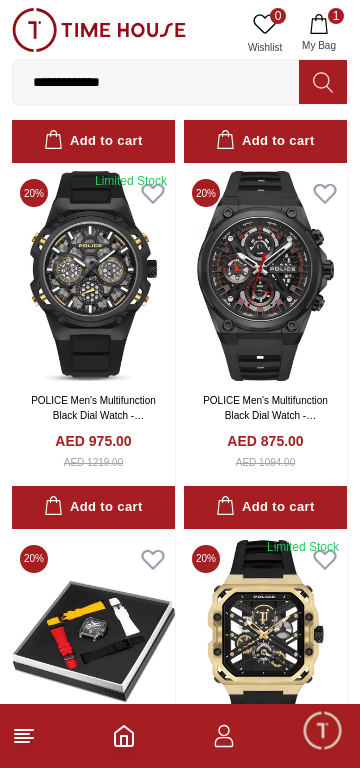 scroll, scrollTop: 4077, scrollLeft: 0, axis: vertical 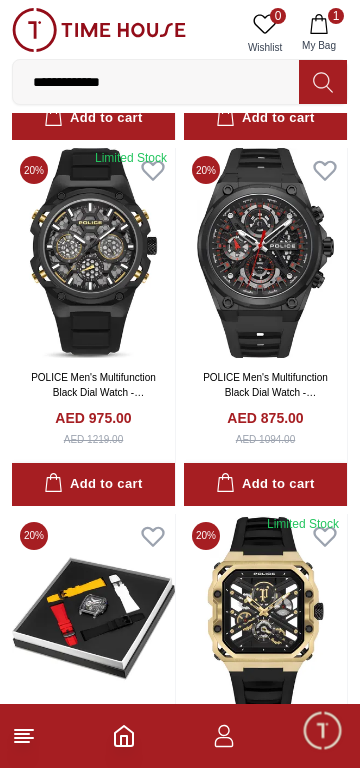 click at bounding box center (93, 253) 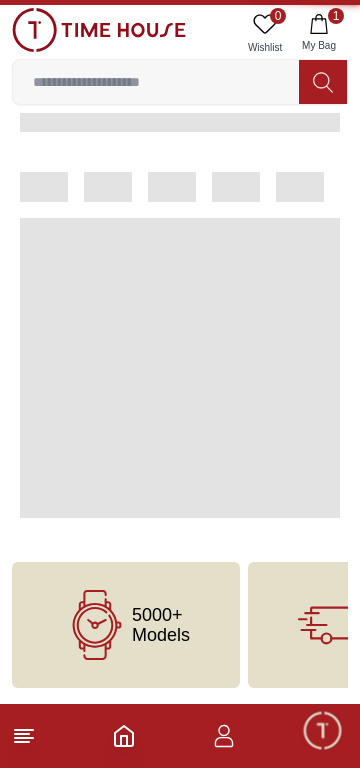 scroll, scrollTop: 0, scrollLeft: 0, axis: both 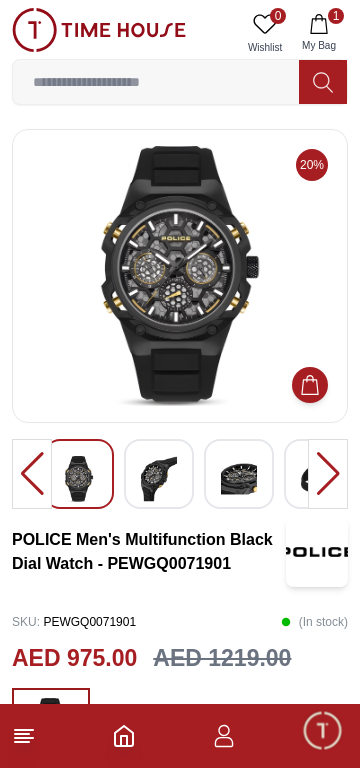 click at bounding box center [159, 479] 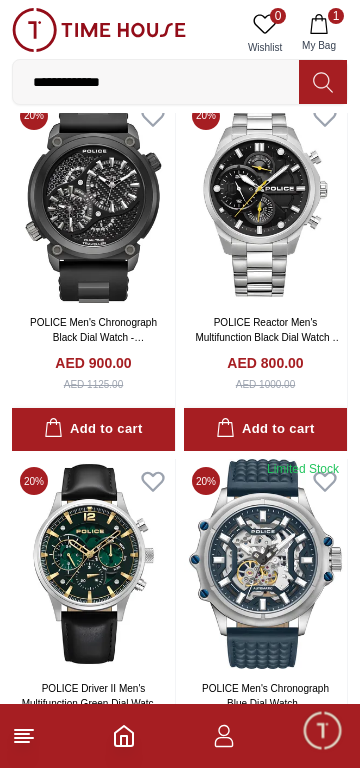 scroll, scrollTop: 5228, scrollLeft: 0, axis: vertical 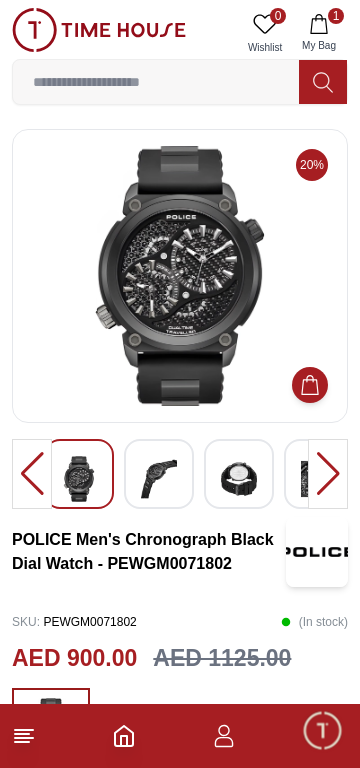 click at bounding box center (159, 479) 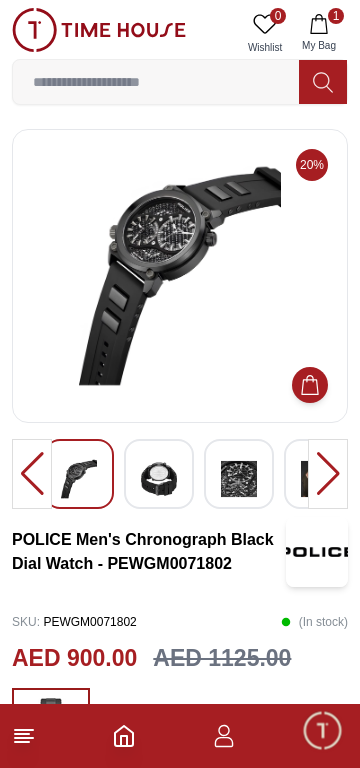click at bounding box center (239, 479) 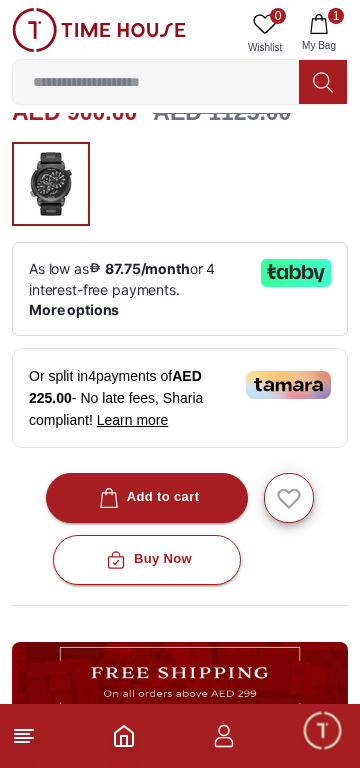 scroll, scrollTop: 548, scrollLeft: 0, axis: vertical 